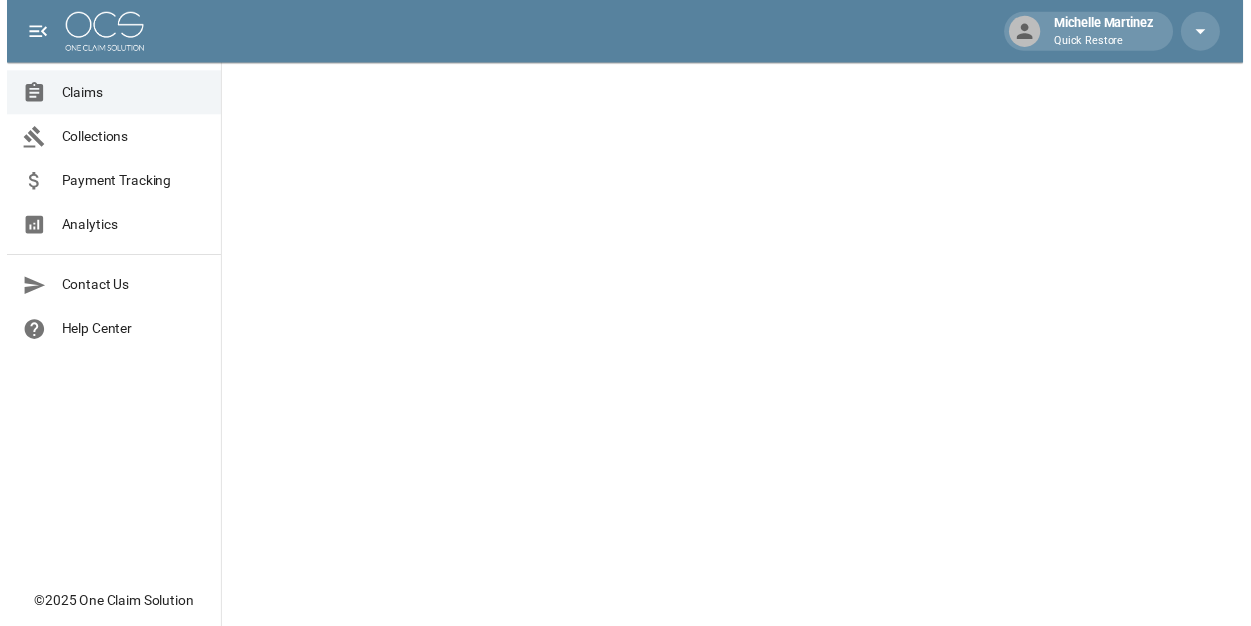 scroll, scrollTop: 0, scrollLeft: 0, axis: both 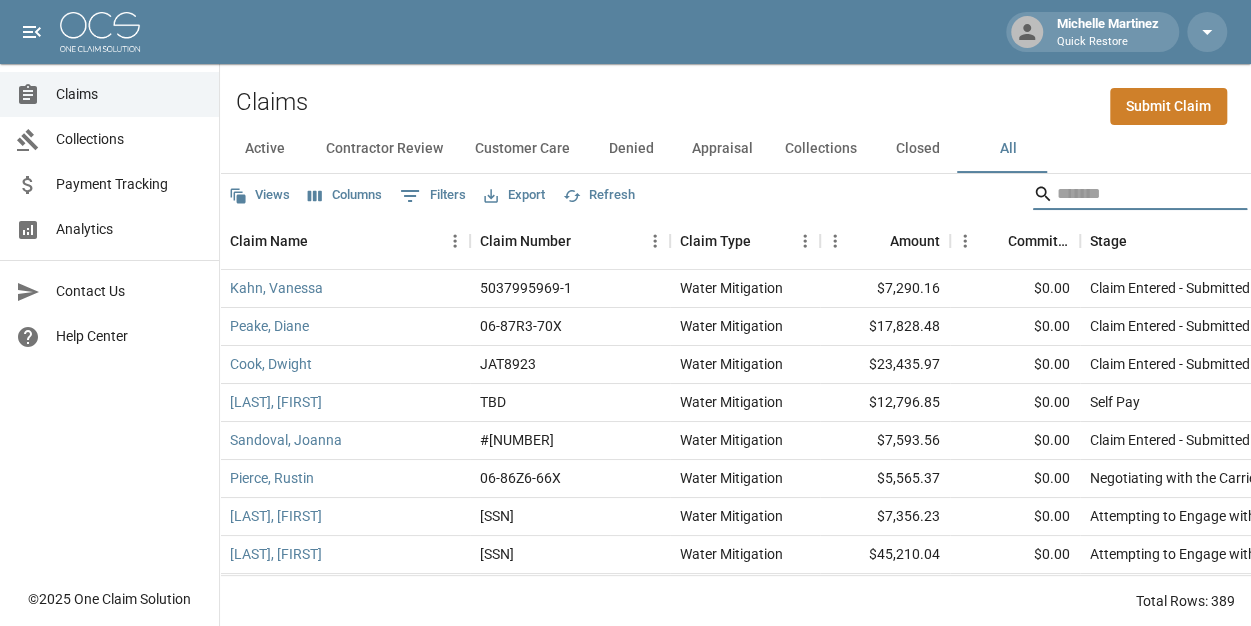 click at bounding box center [1137, 194] 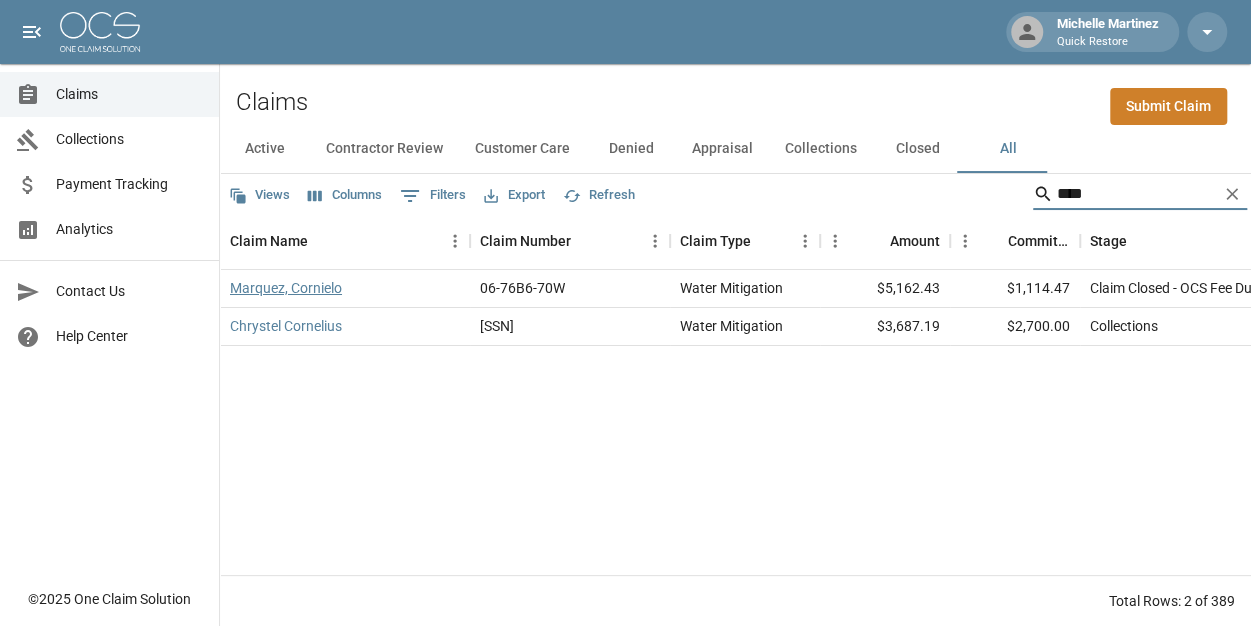 type on "****" 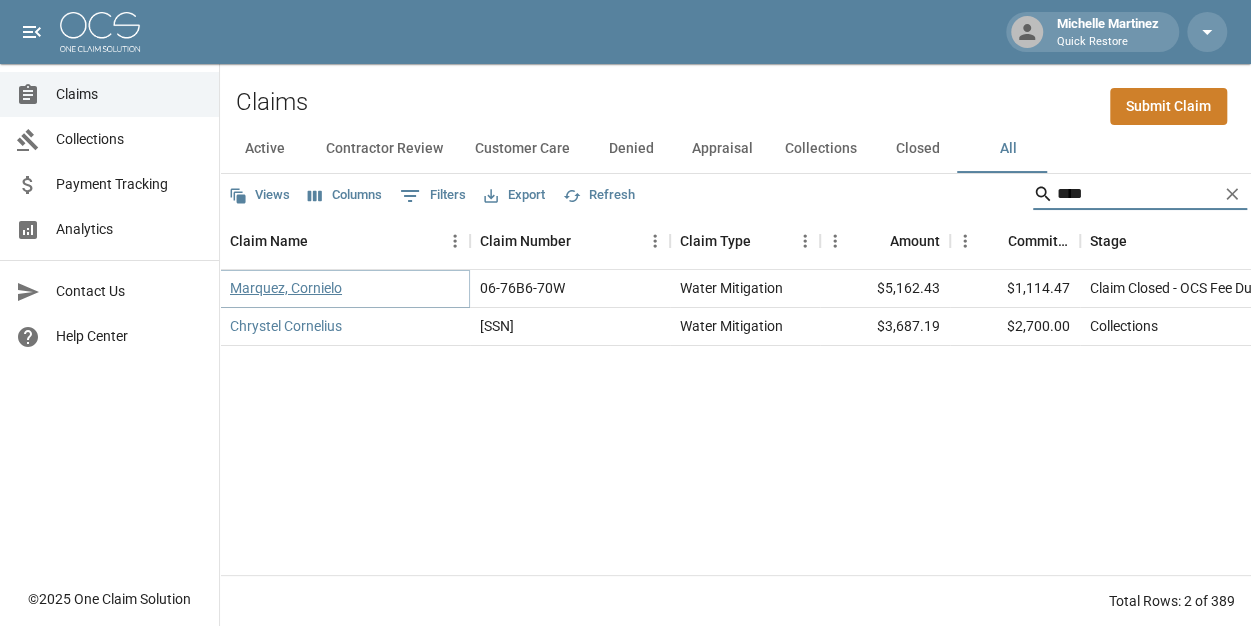 click on "Marquez, Cornielo" at bounding box center [286, 288] 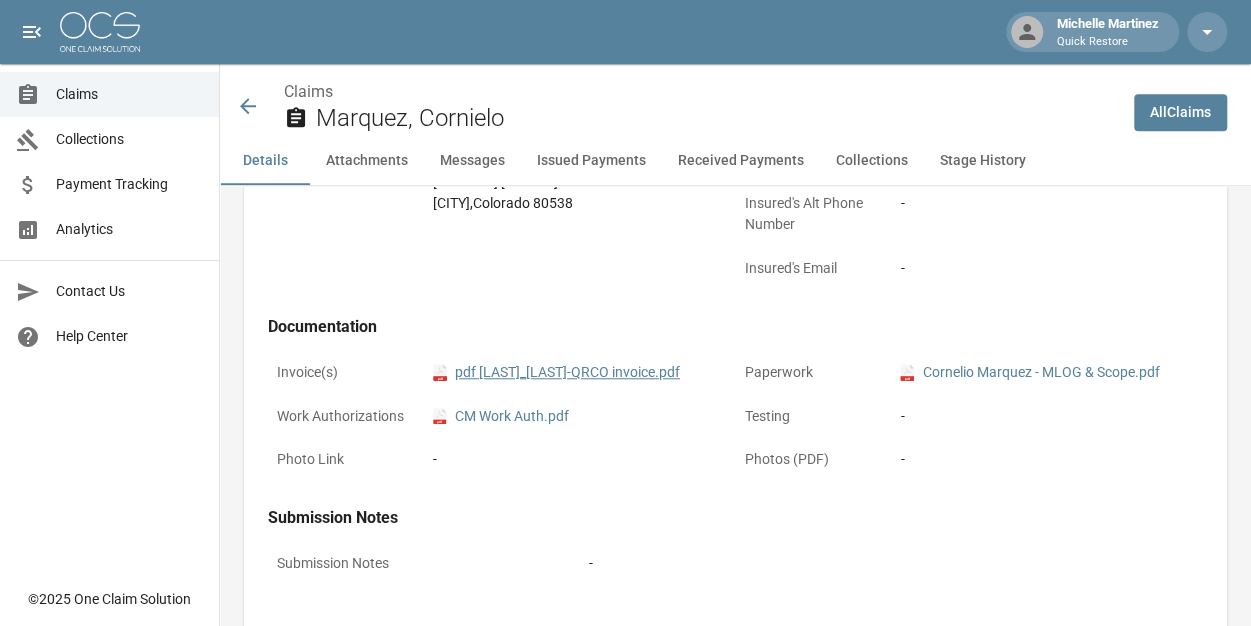 scroll, scrollTop: 699, scrollLeft: 0, axis: vertical 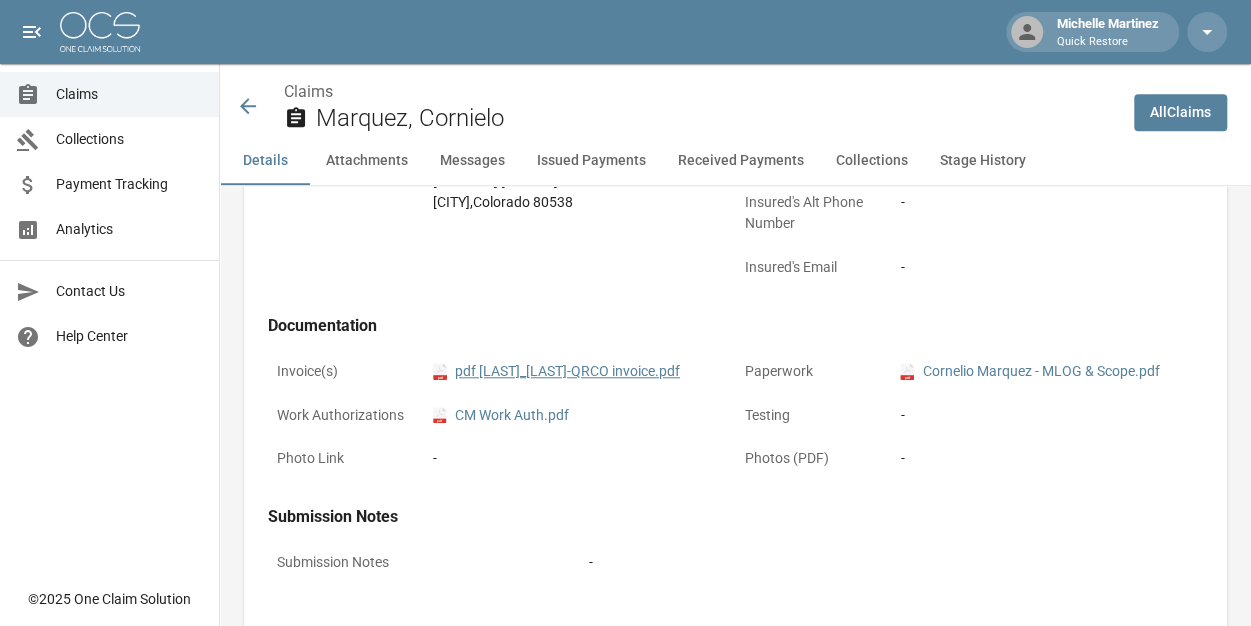 click on "pdf [LAST]_[LAST]-QRCO invoice.pdf" at bounding box center [556, 371] 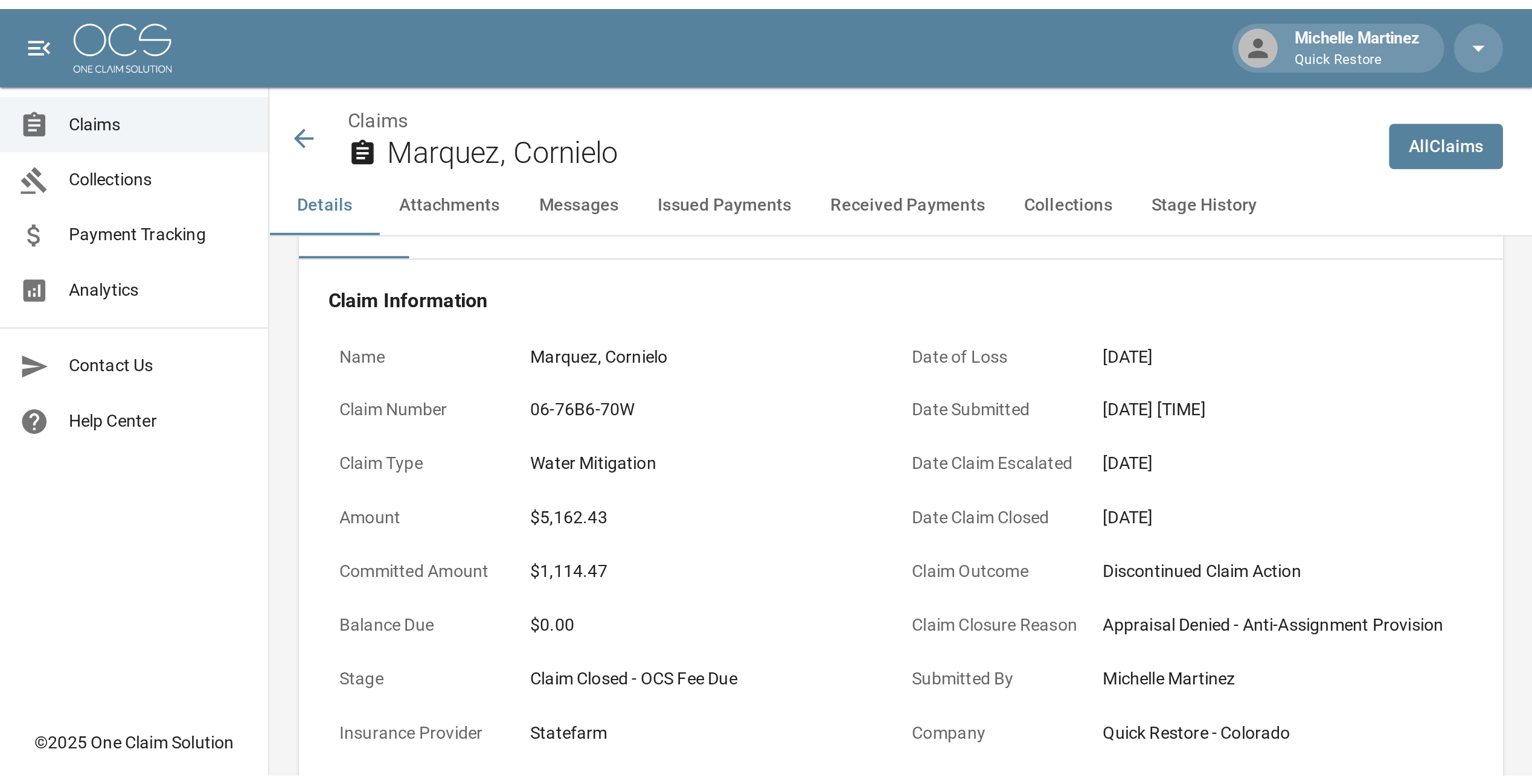 scroll, scrollTop: 0, scrollLeft: 0, axis: both 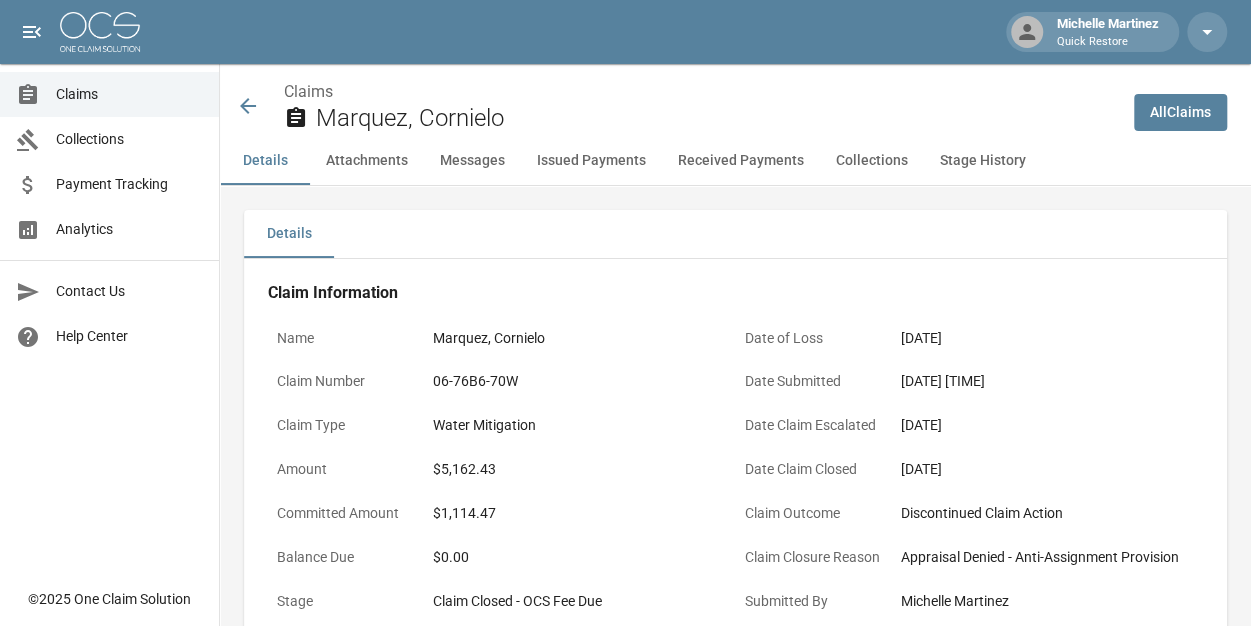 click 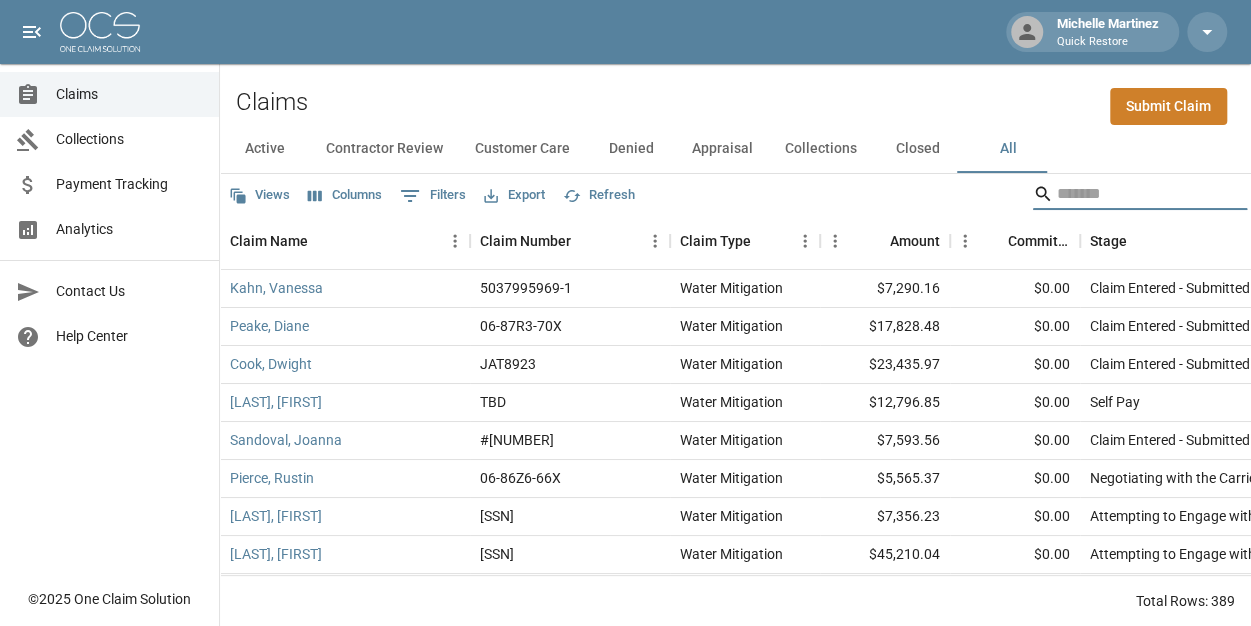 click at bounding box center [1137, 194] 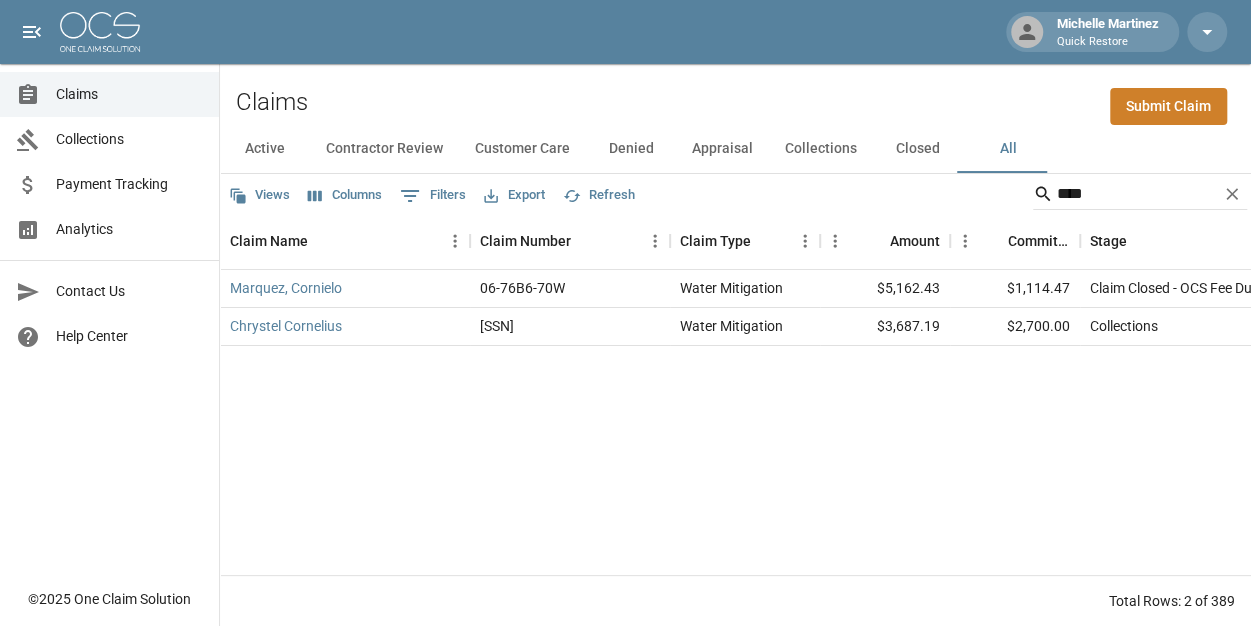 click on "[LAST], [FIRST] [LICENSE] Water Mitigation $[PRICE] $[PRICE] Claim Closed - OCS Fee Due [DATE] [TIME] Quick Restore - [STATE] [FIRST] [LAST] [SSN] Water Mitigation $[PRICE] $[PRICE] Collections [DATE] [TIME] Quick Restore - [STATE] [FIRST] [LAST]" at bounding box center (1155, 422) 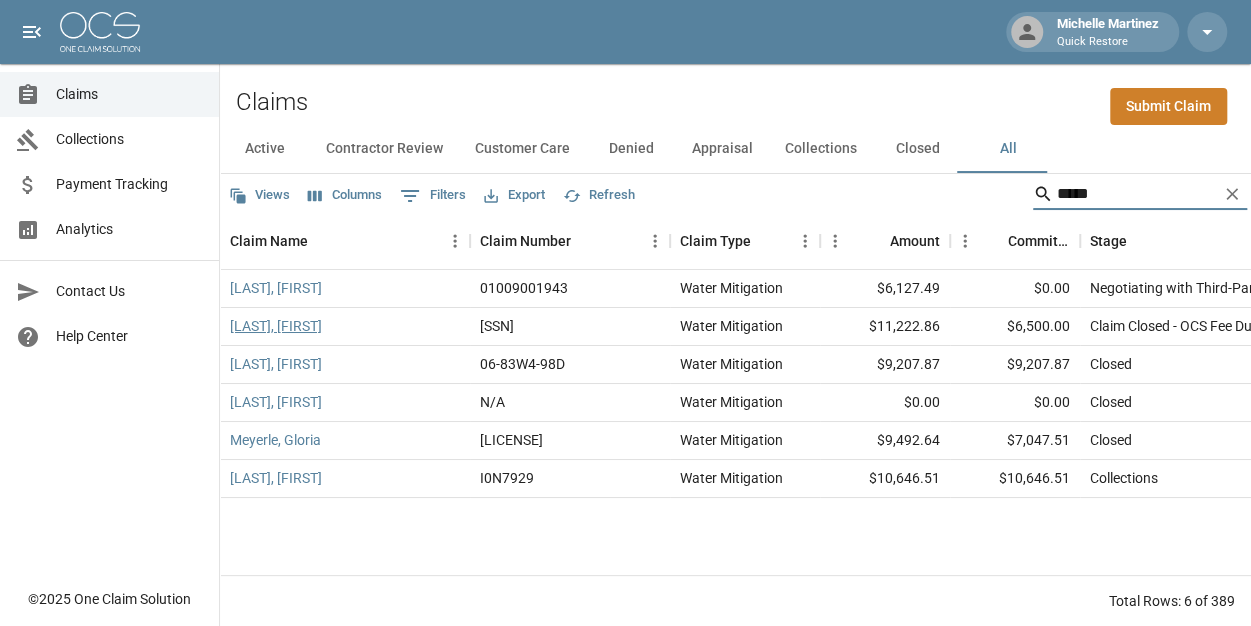 type on "****" 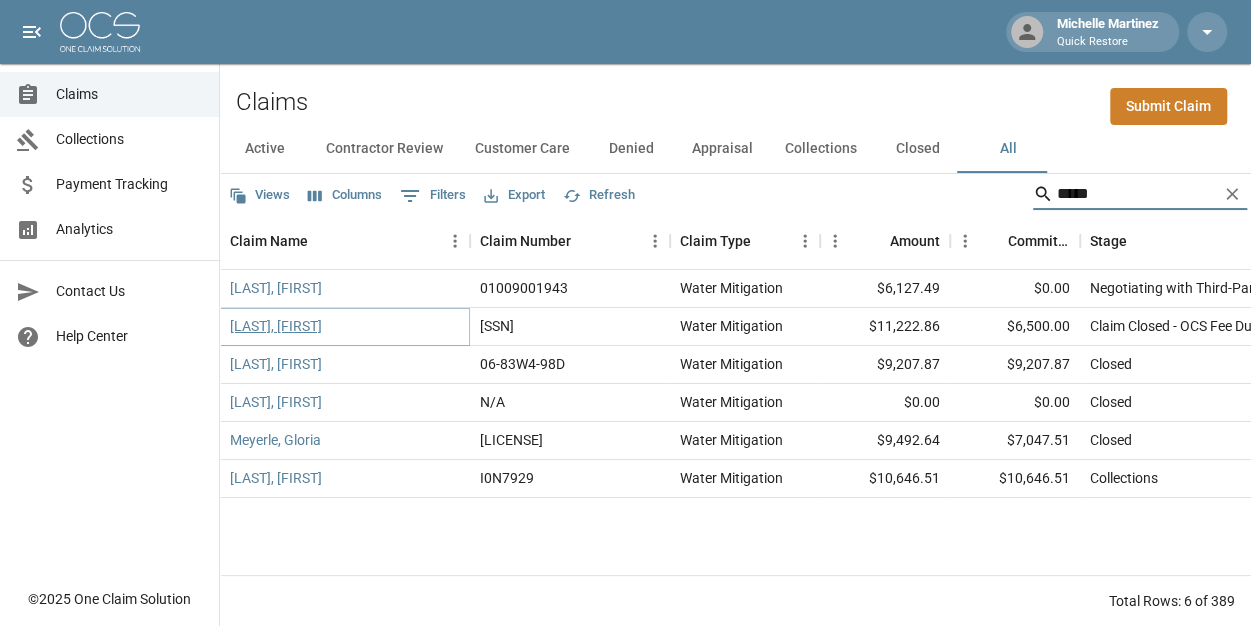 click on "[LAST], [FIRST]" at bounding box center (276, 326) 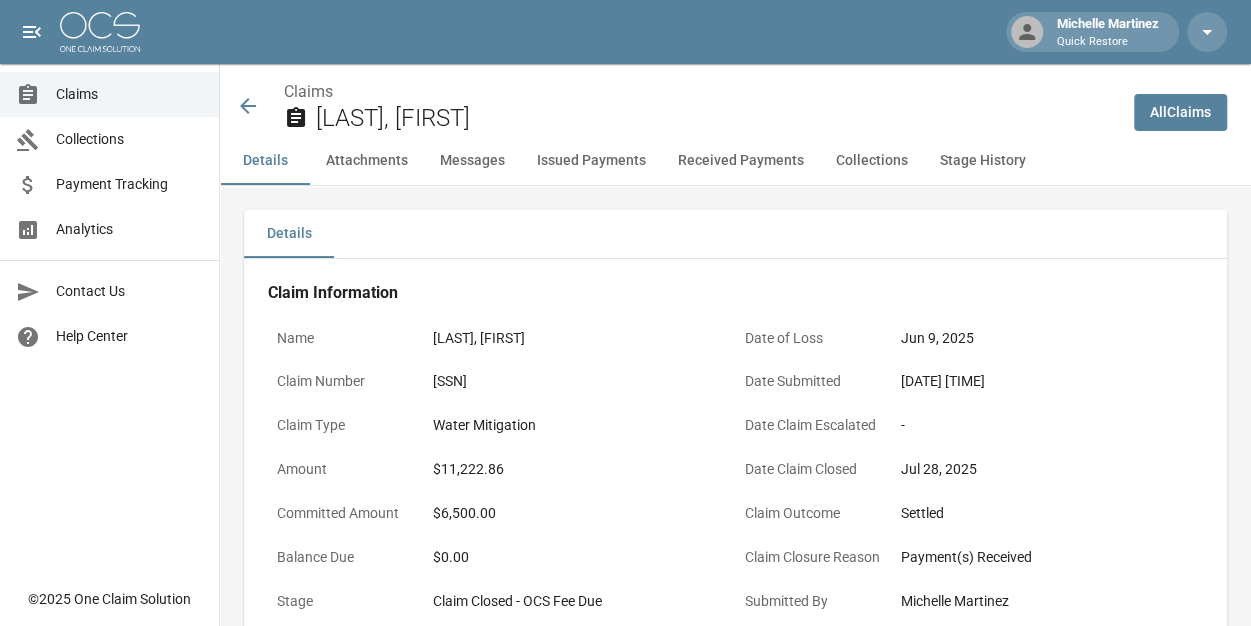 click 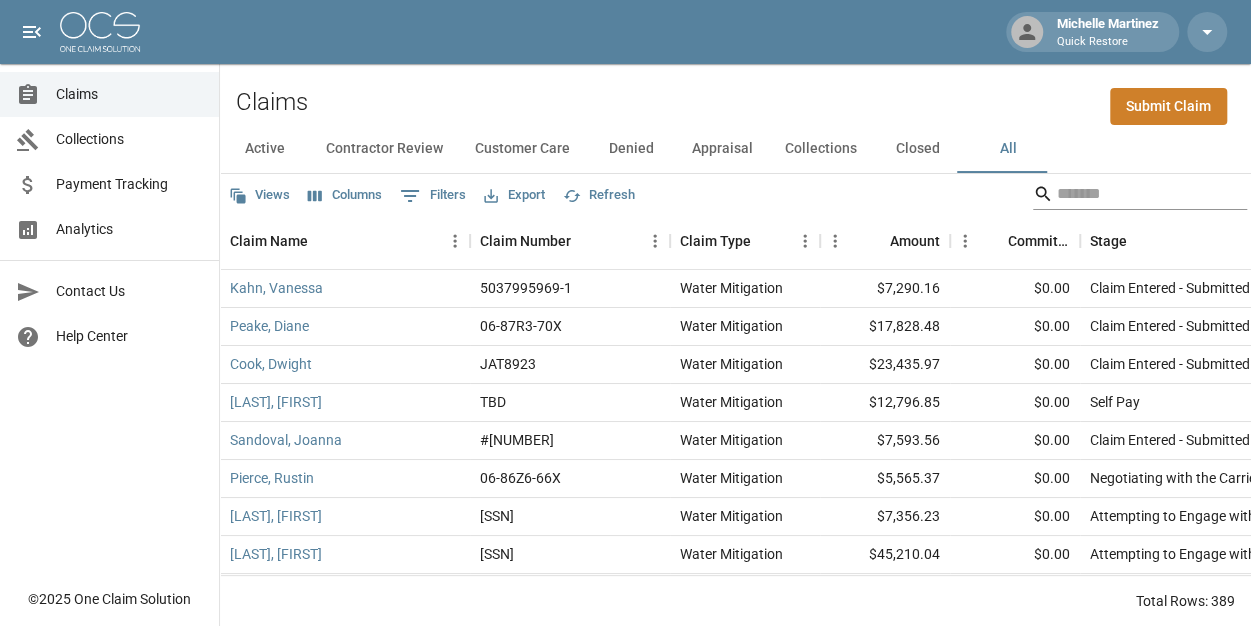 click at bounding box center [1137, 194] 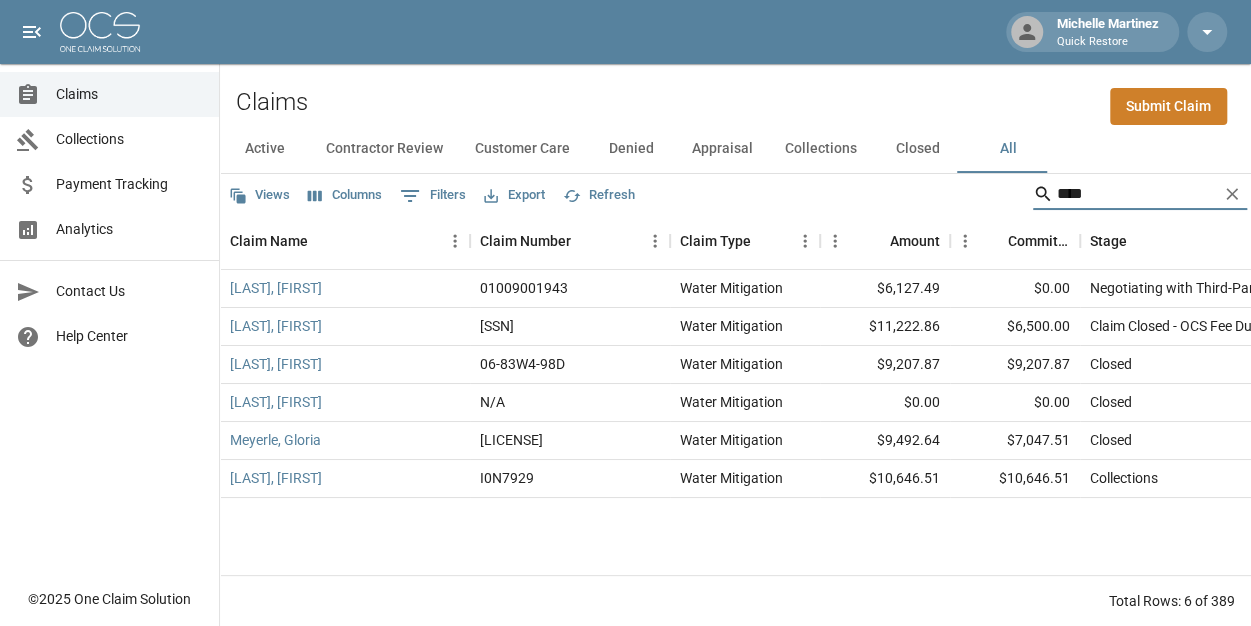 drag, startPoint x: 1116, startPoint y: 198, endPoint x: 1003, endPoint y: 195, distance: 113.03982 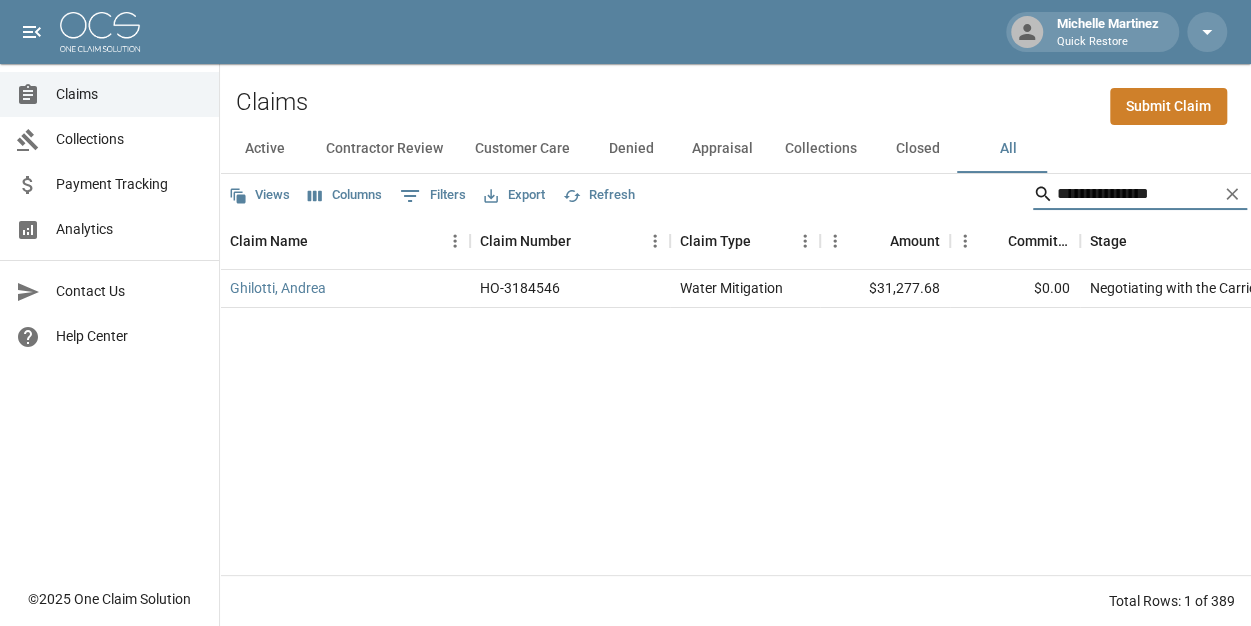 type on "**********" 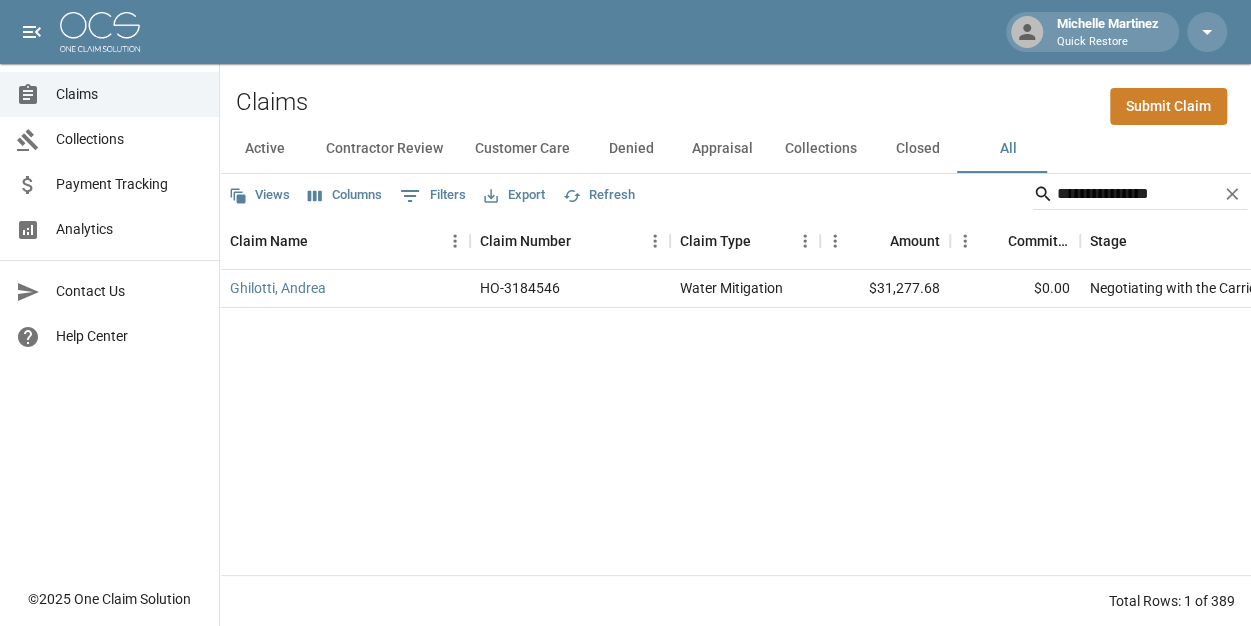 click on "[LAST], [FIRST] HO-[ID] Water Mitigation $[PRICE] $[PRICE] Negotiating with the Carrier [DATE] [TIME] Quick Restore - [STATE] [FIRST] [LAST]" at bounding box center (1155, 422) 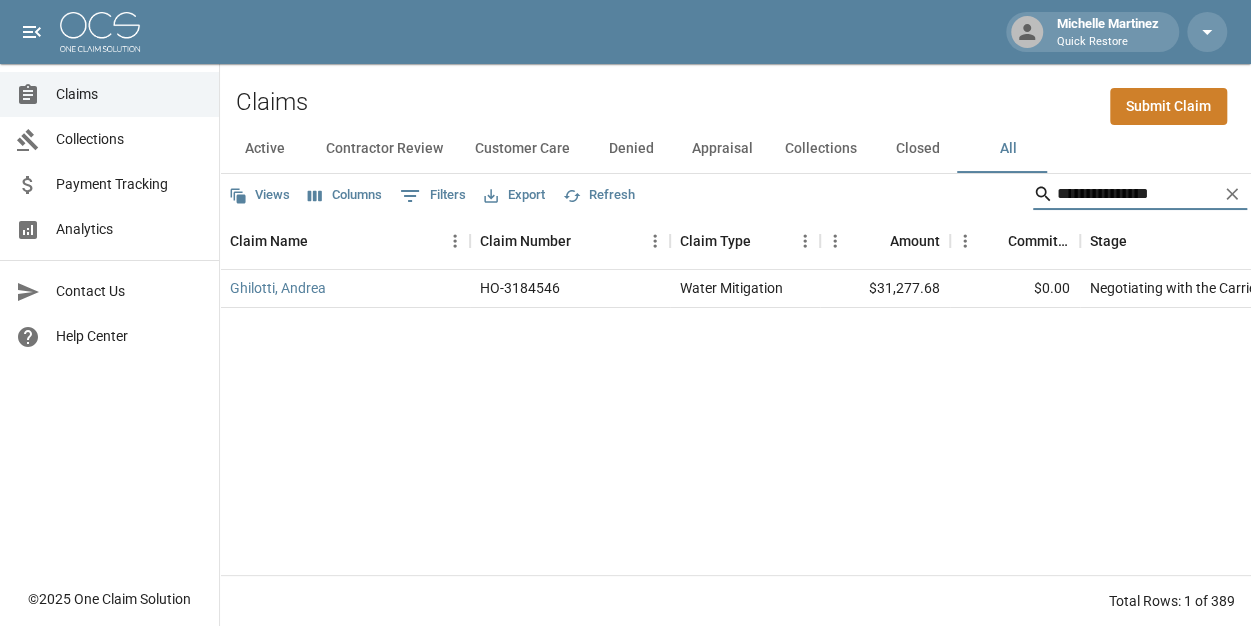 drag, startPoint x: 1174, startPoint y: 204, endPoint x: 886, endPoint y: 203, distance: 288.00174 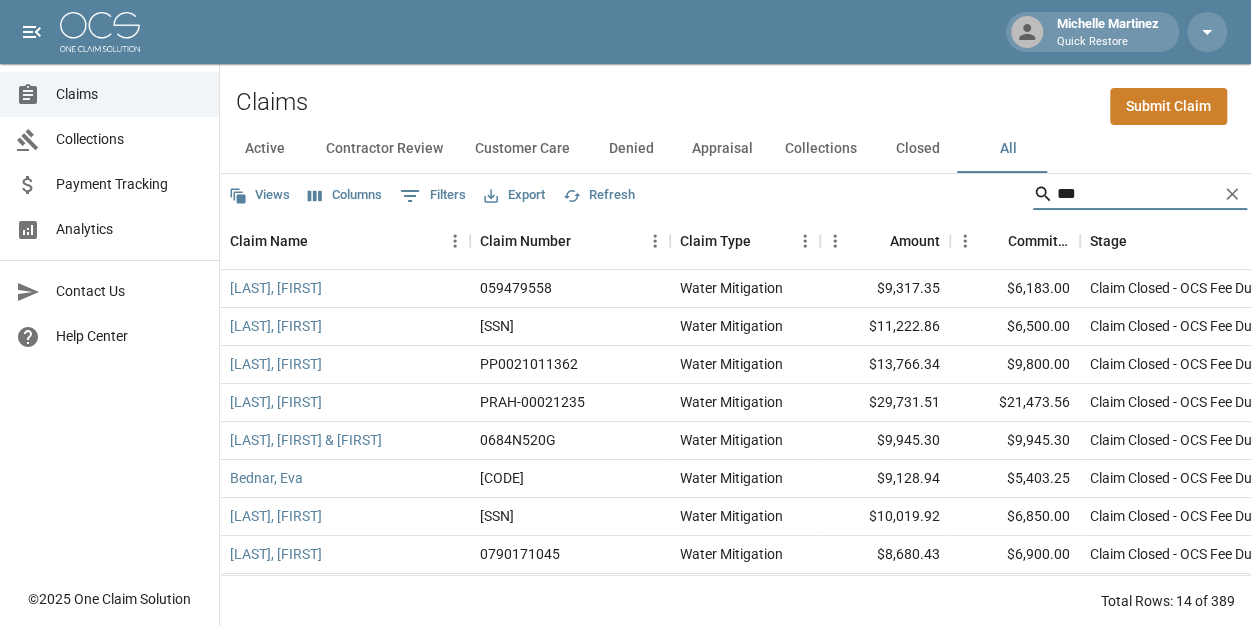 type on "***" 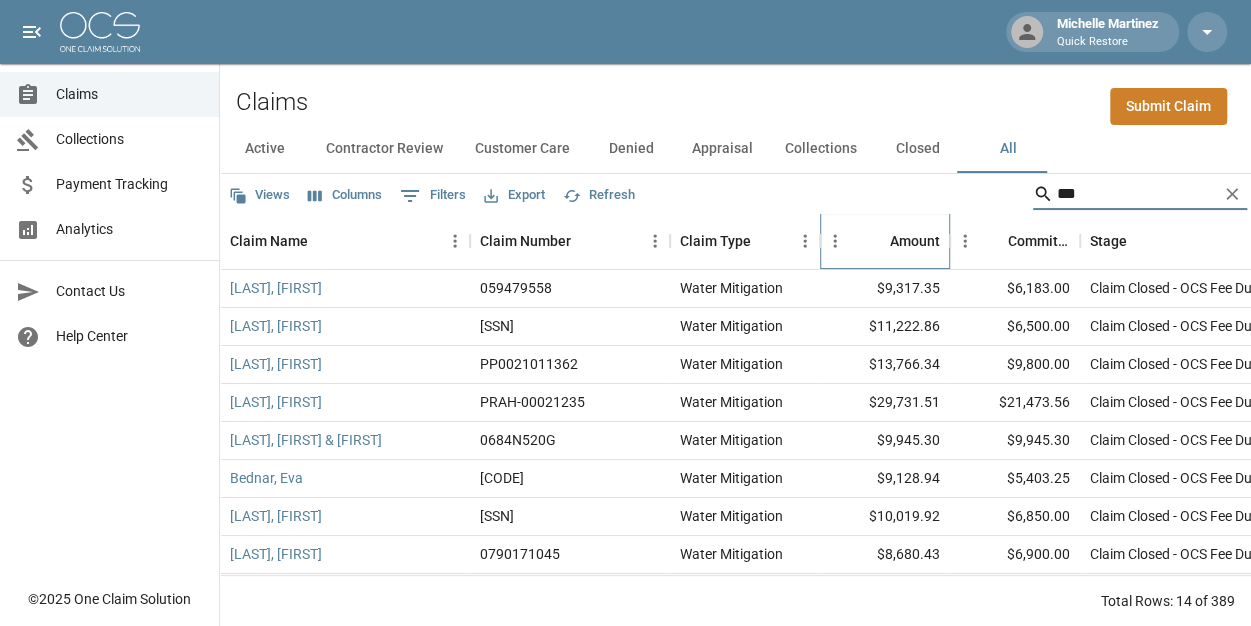 click on "Amount" at bounding box center (915, 241) 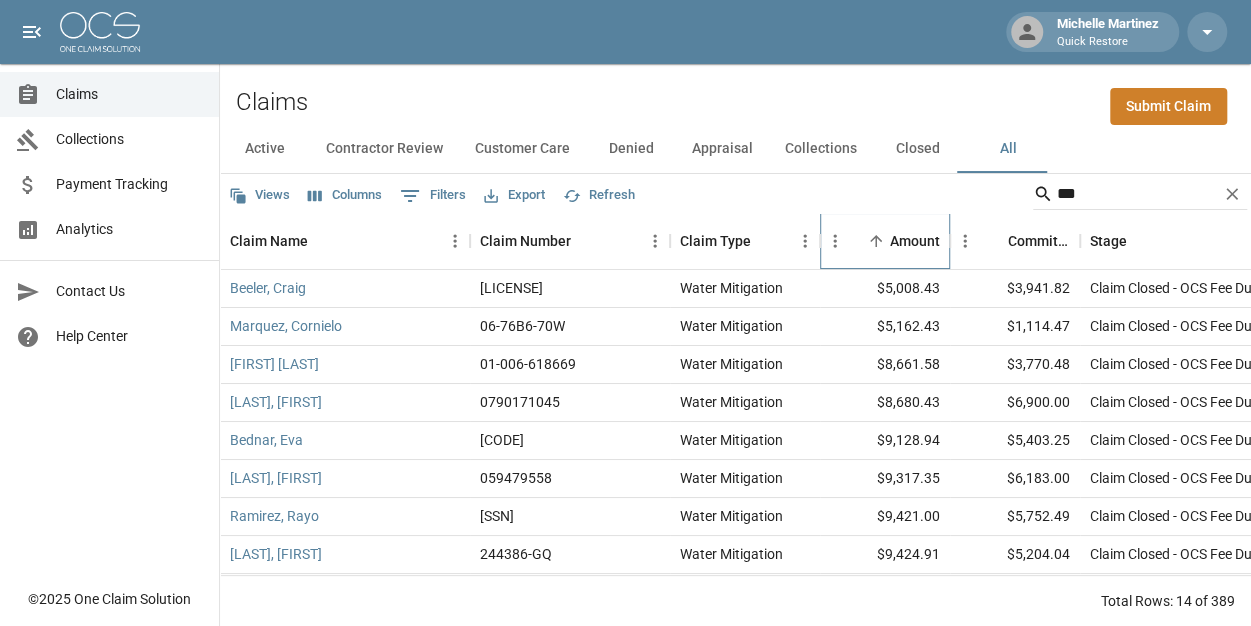 click on "Amount" at bounding box center (915, 241) 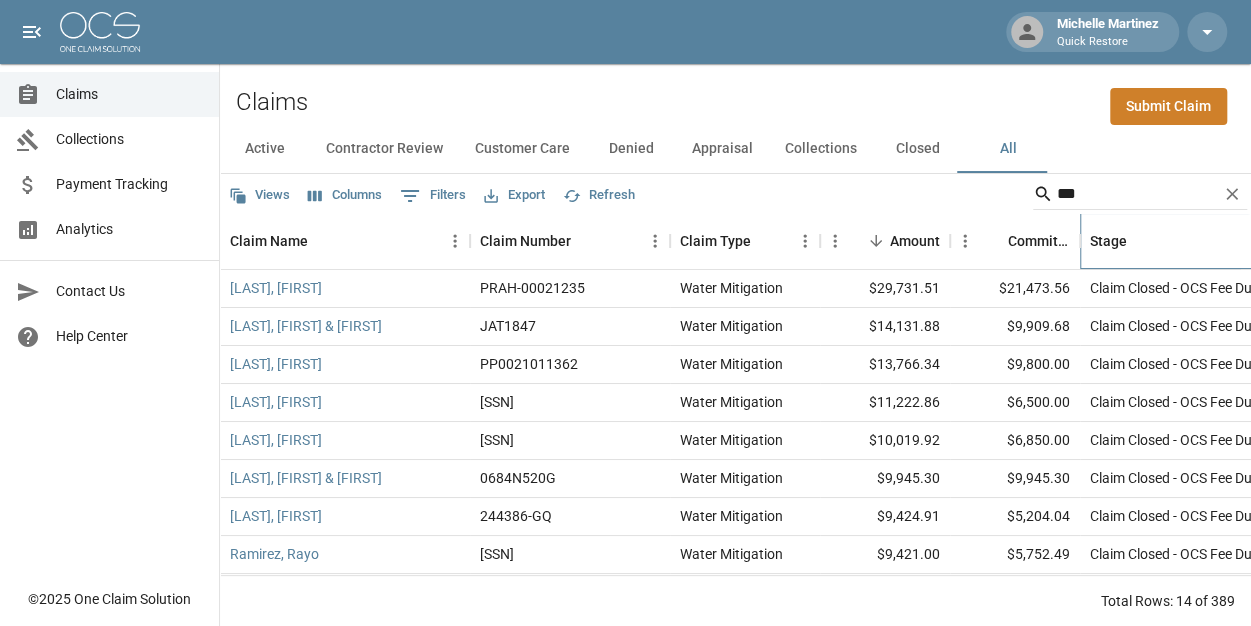 click on "Stage" at bounding box center [1108, 241] 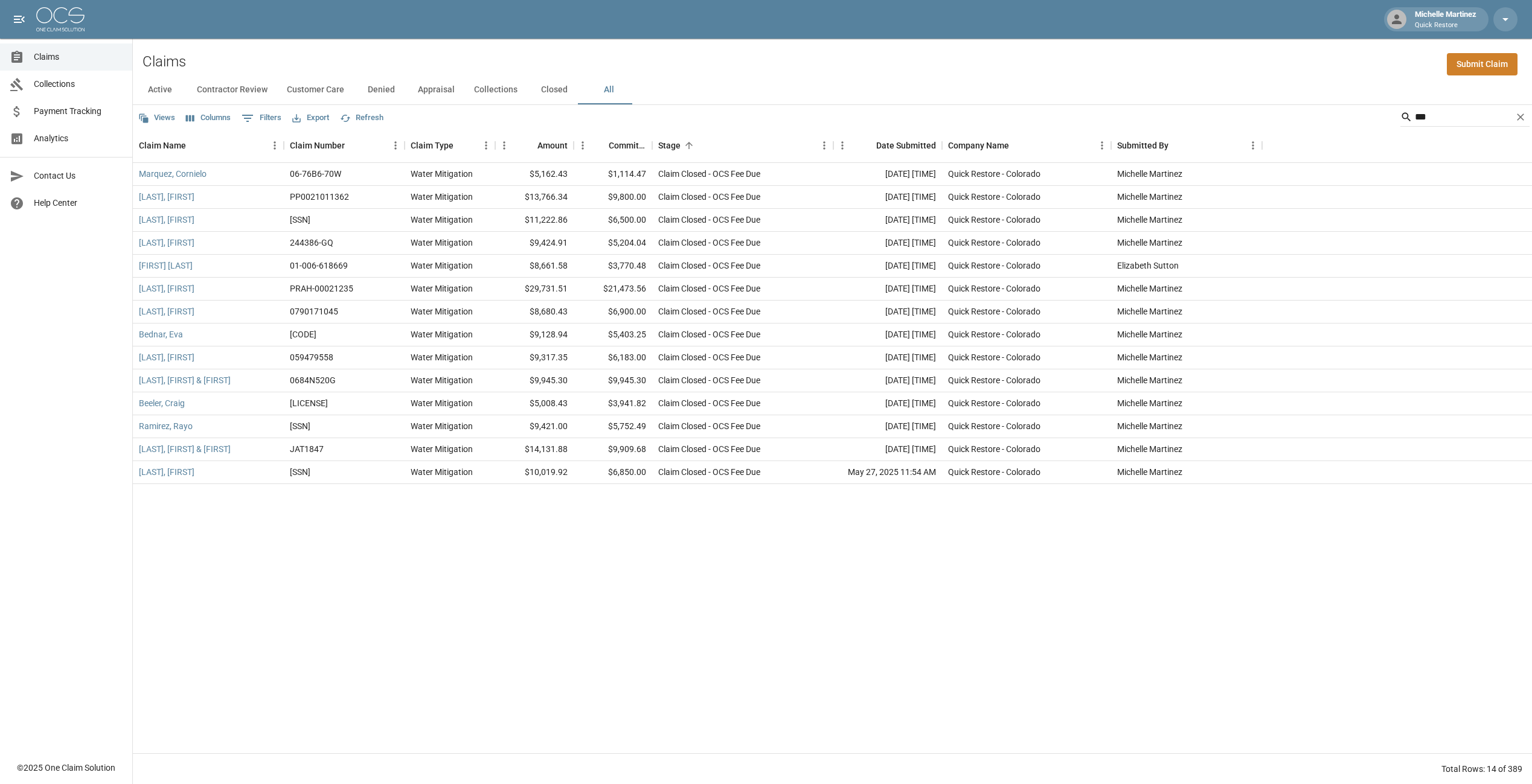 drag, startPoint x: 1434, startPoint y: 127, endPoint x: 1378, endPoint y: 121, distance: 56.32051 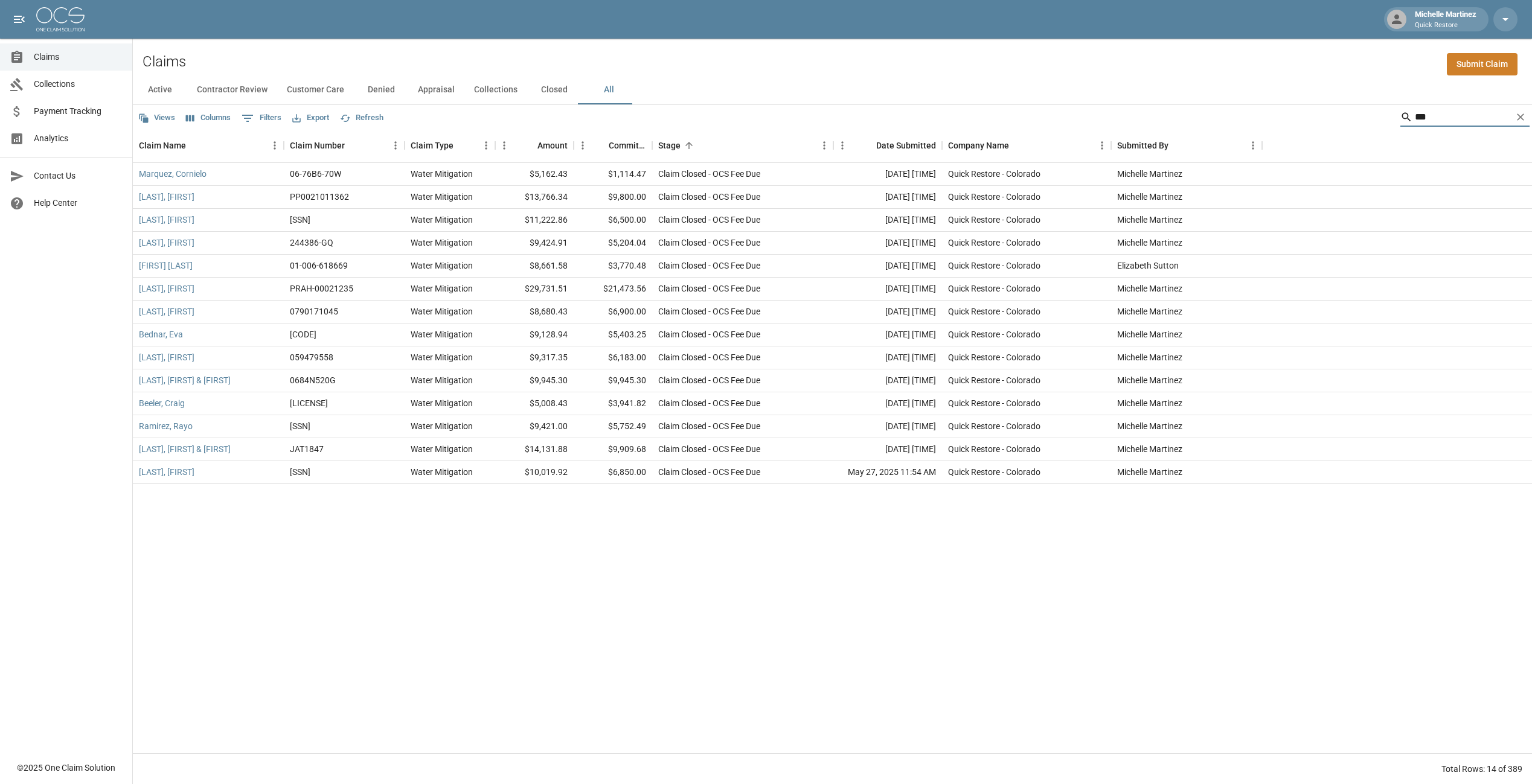 drag, startPoint x: 1443, startPoint y: 119, endPoint x: 1367, endPoint y: 123, distance: 76.10519 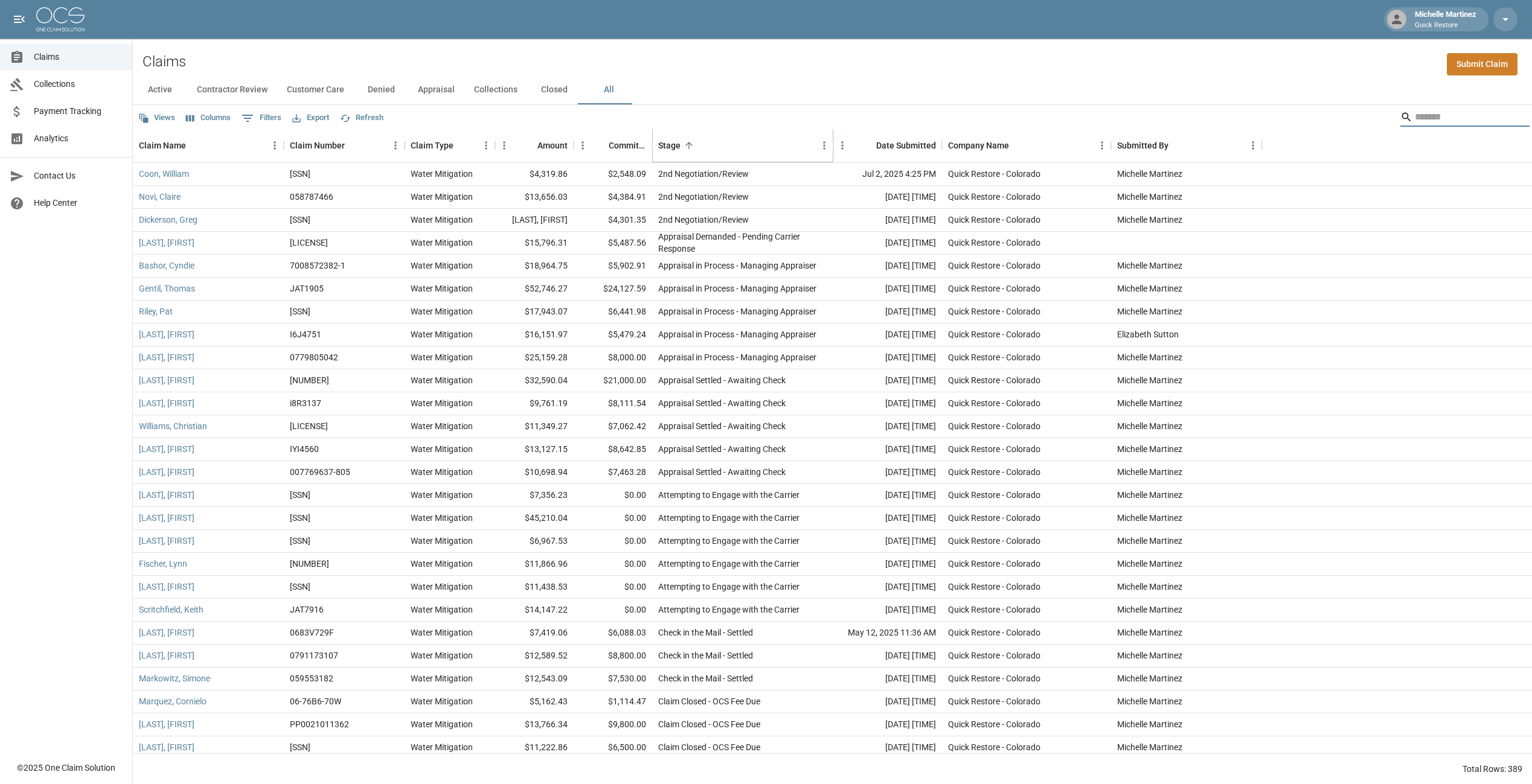 click 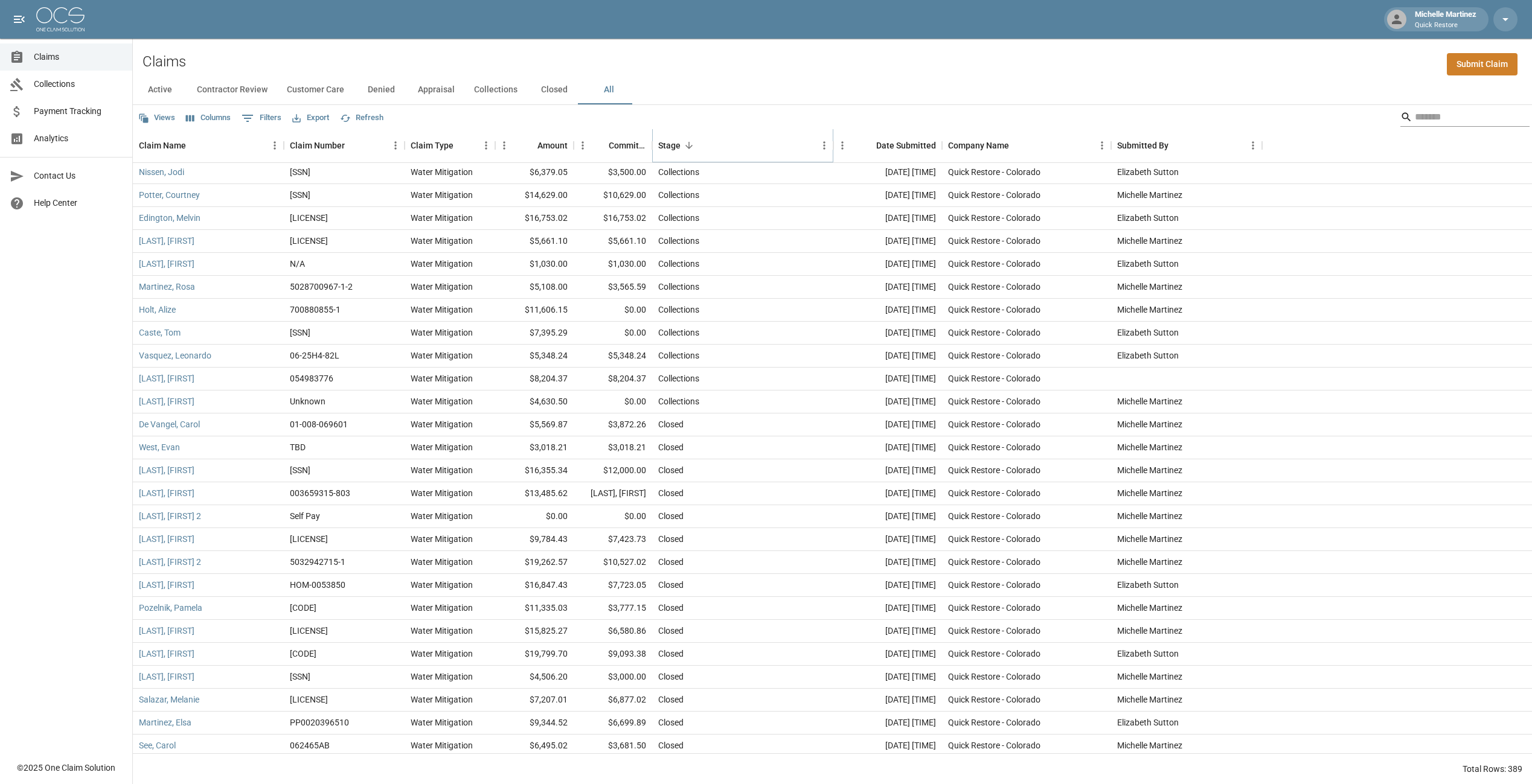 scroll, scrollTop: 784, scrollLeft: 0, axis: vertical 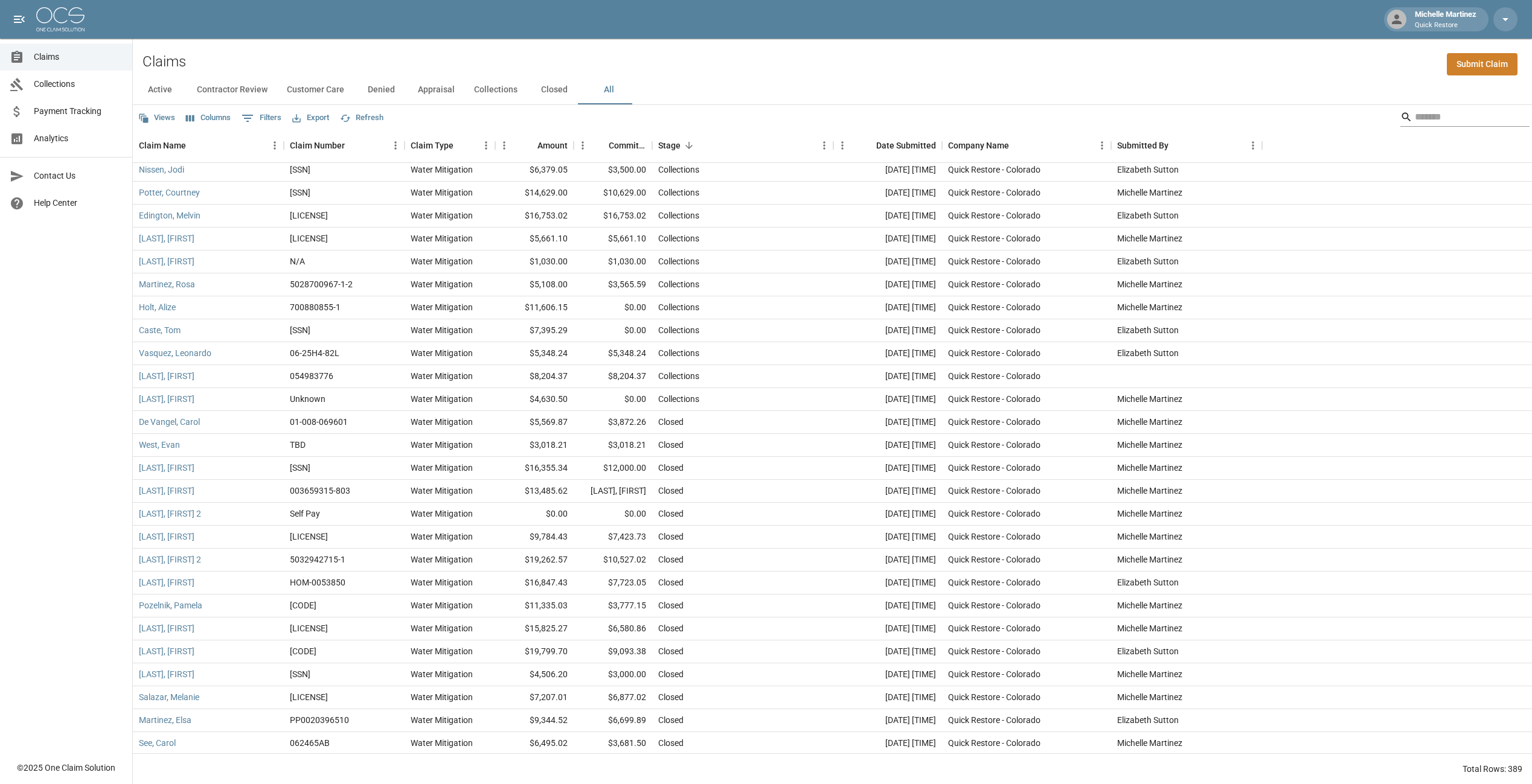 click at bounding box center (1463, 117) 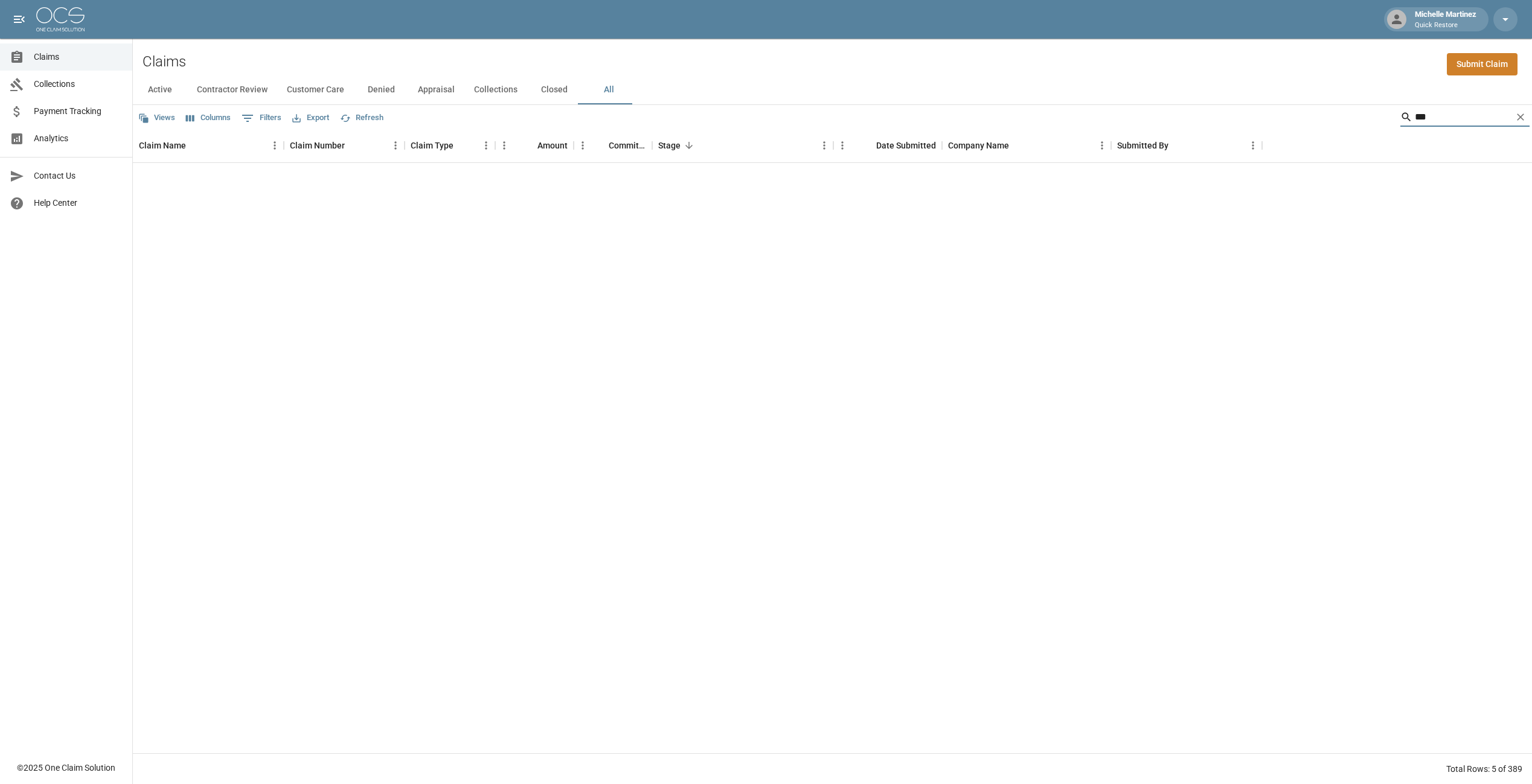 scroll, scrollTop: 0, scrollLeft: 0, axis: both 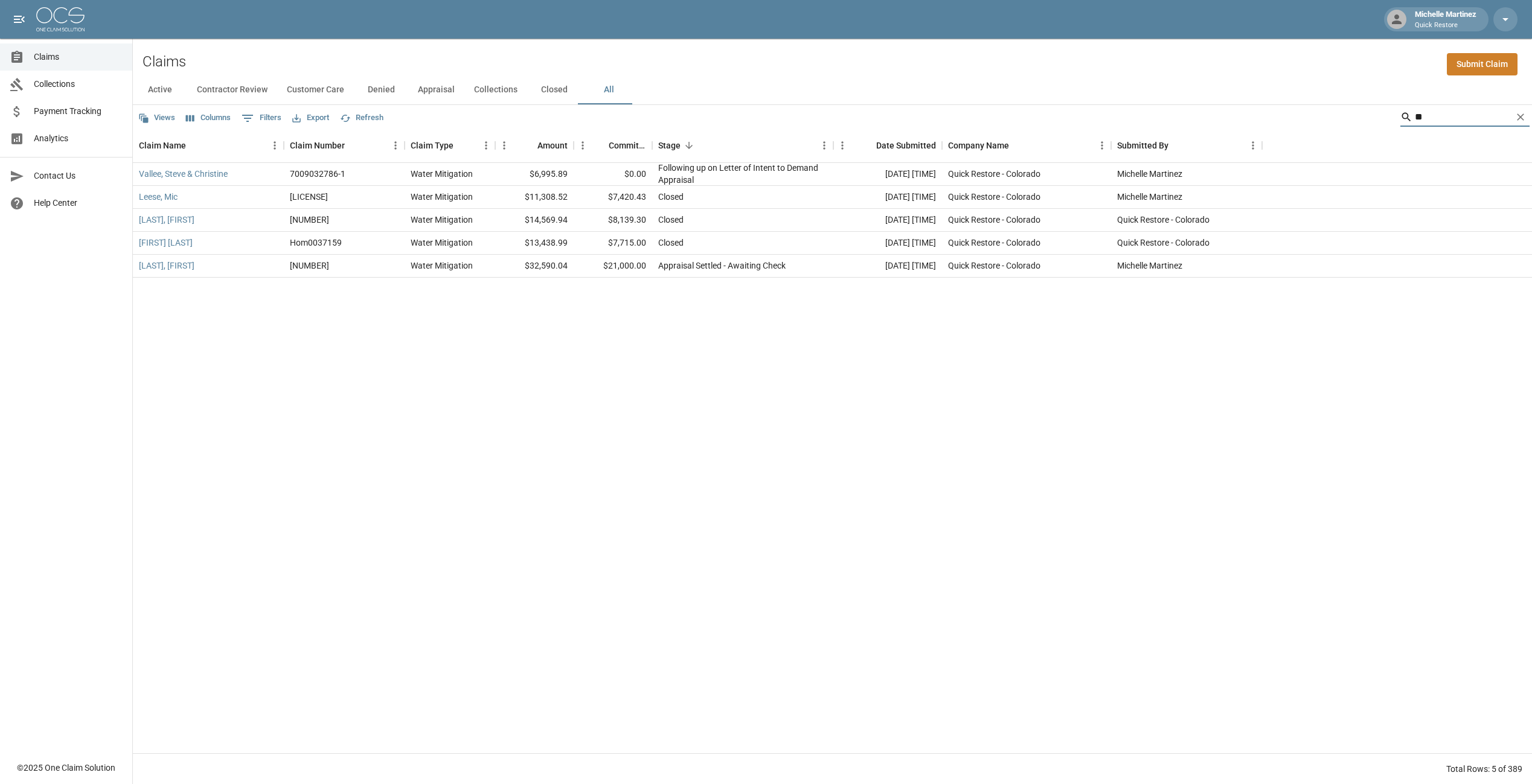 type on "*" 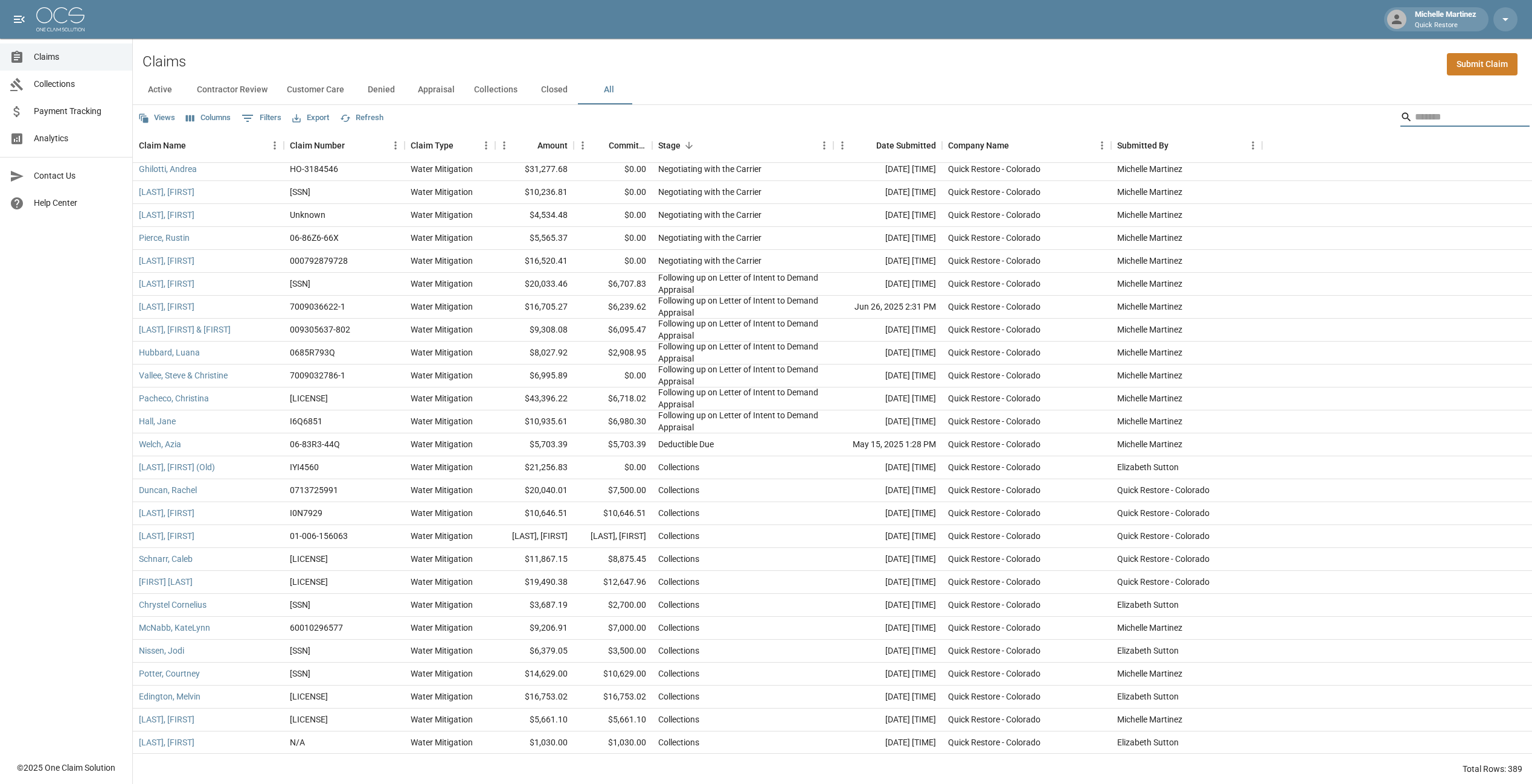 scroll, scrollTop: 302, scrollLeft: 0, axis: vertical 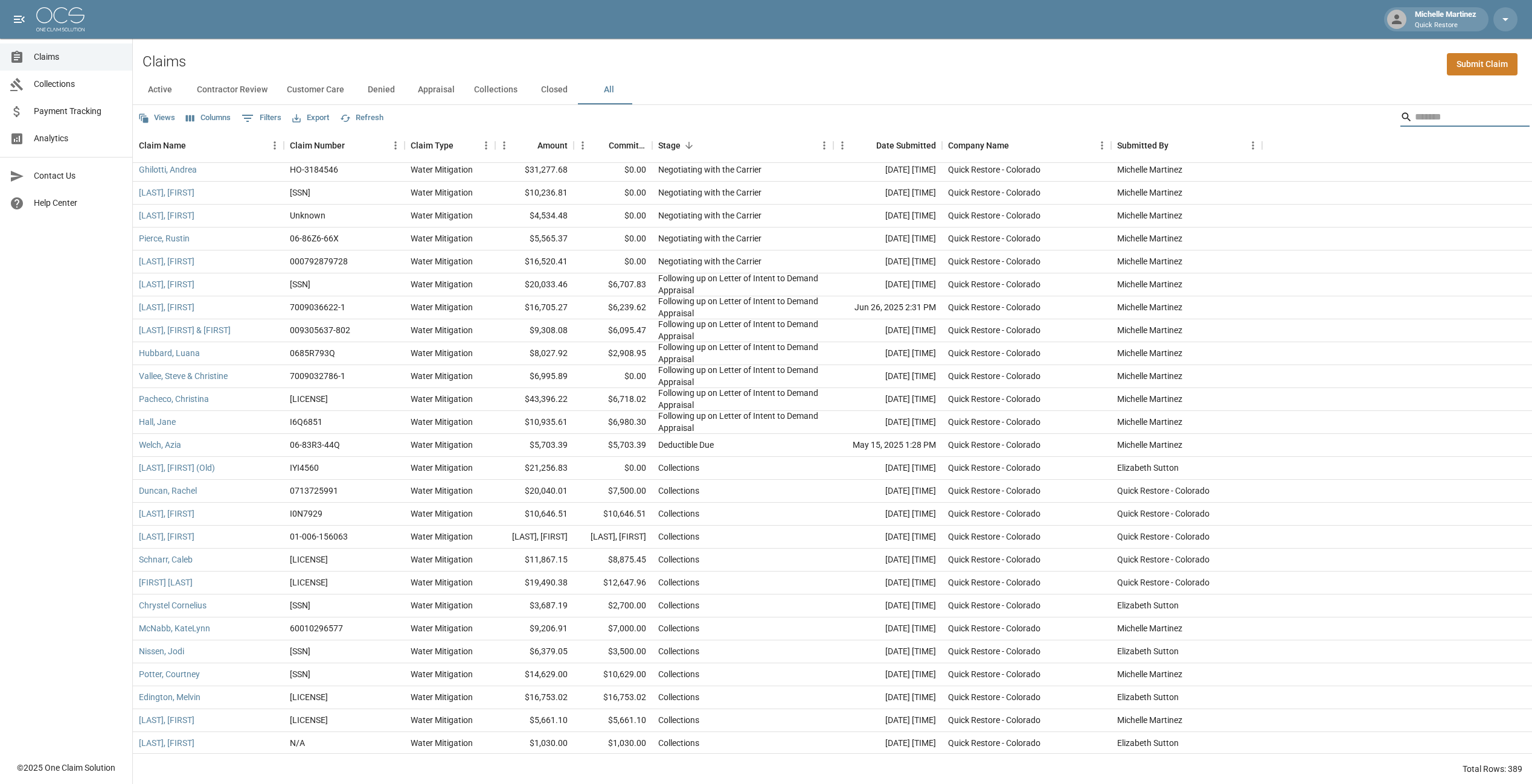 type 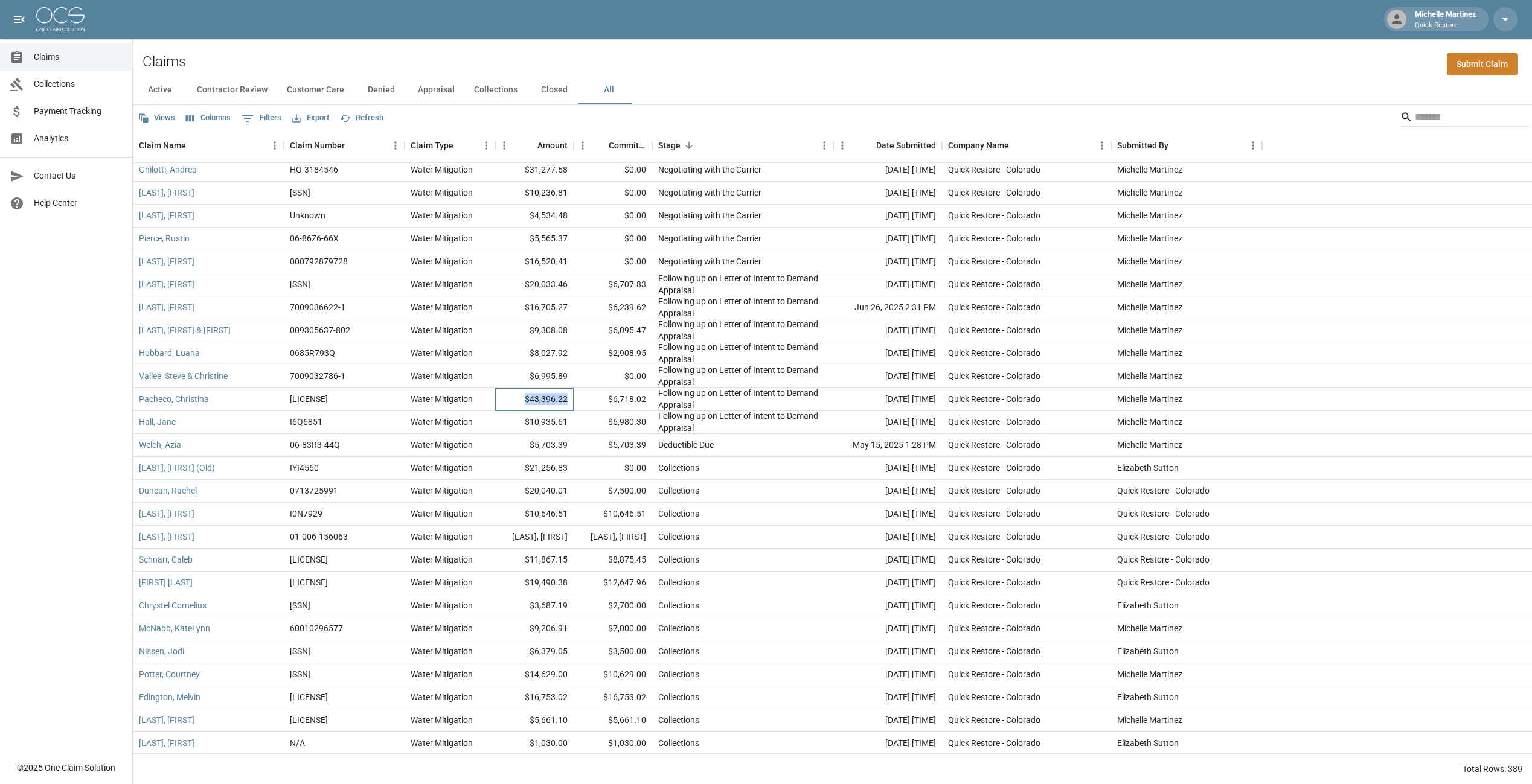 drag, startPoint x: 573, startPoint y: 403, endPoint x: 521, endPoint y: 407, distance: 52.15362 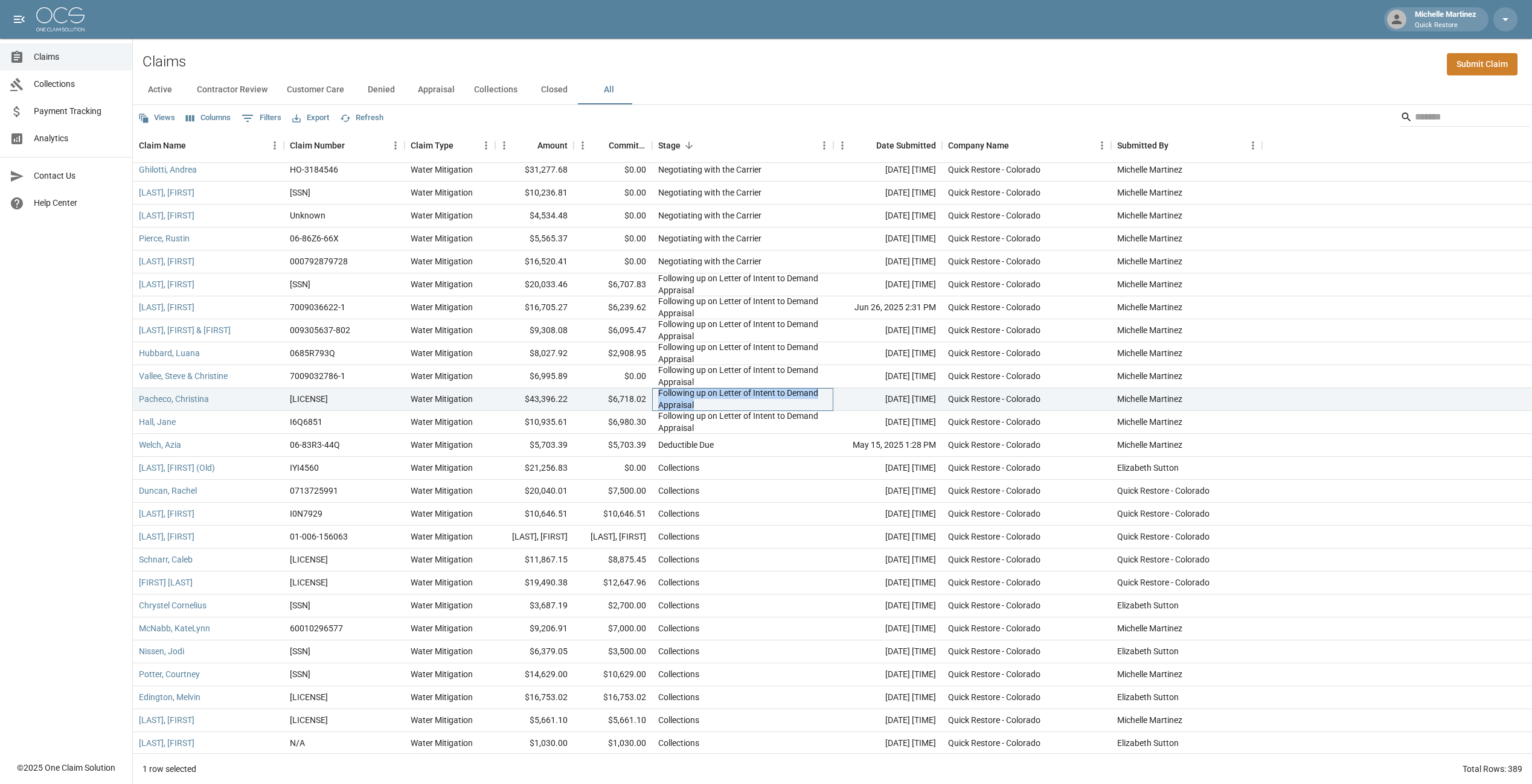drag, startPoint x: 708, startPoint y: 407, endPoint x: 647, endPoint y: 394, distance: 62.36986 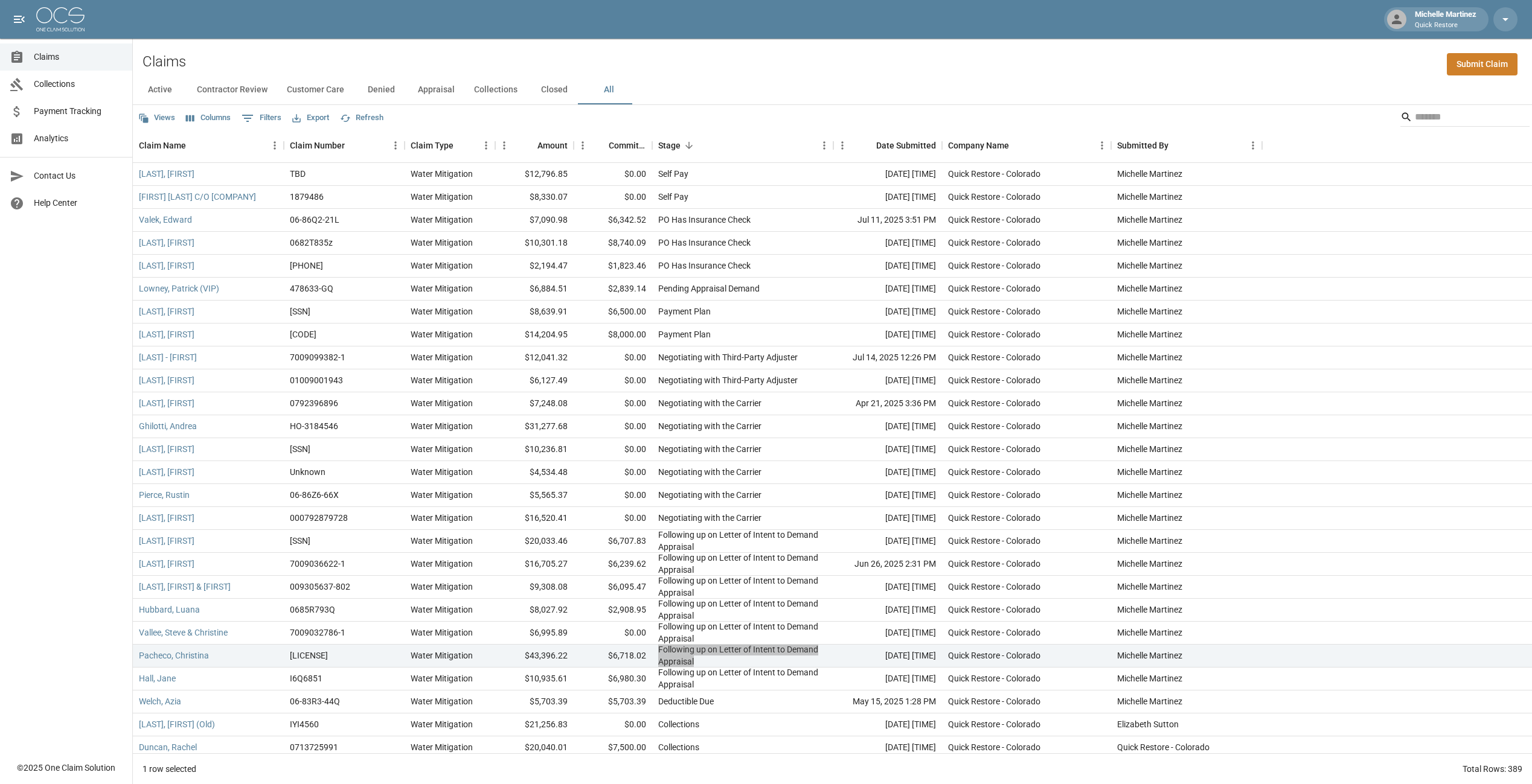 scroll, scrollTop: 0, scrollLeft: 0, axis: both 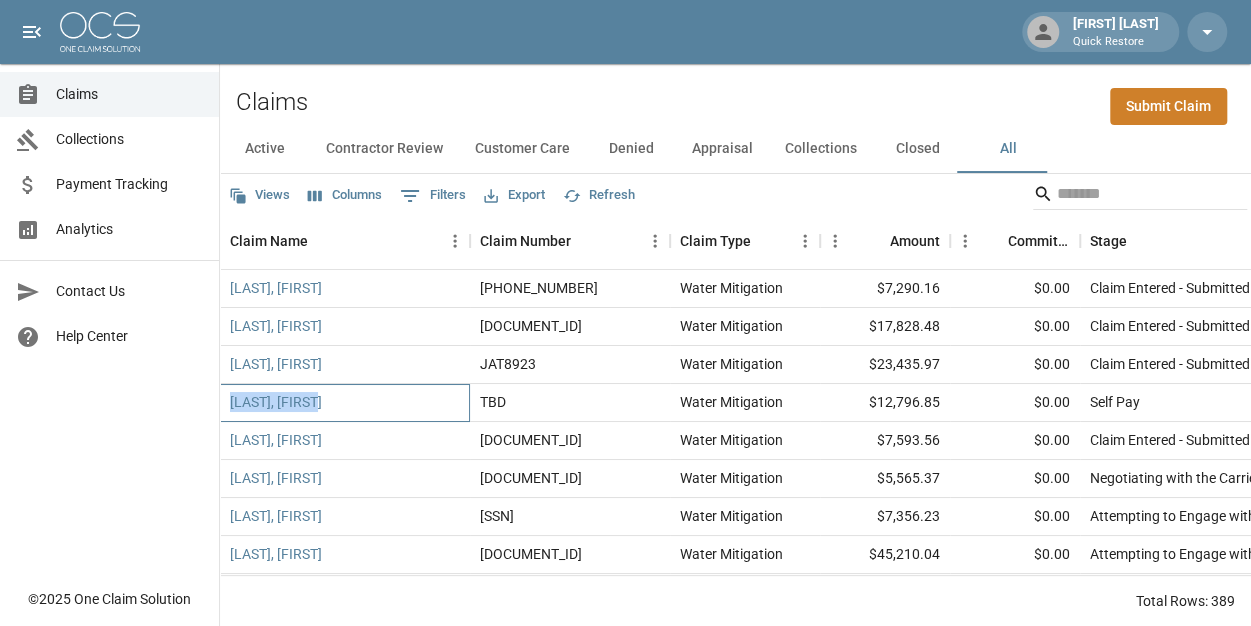drag, startPoint x: 348, startPoint y: 399, endPoint x: 222, endPoint y: 412, distance: 126.66886 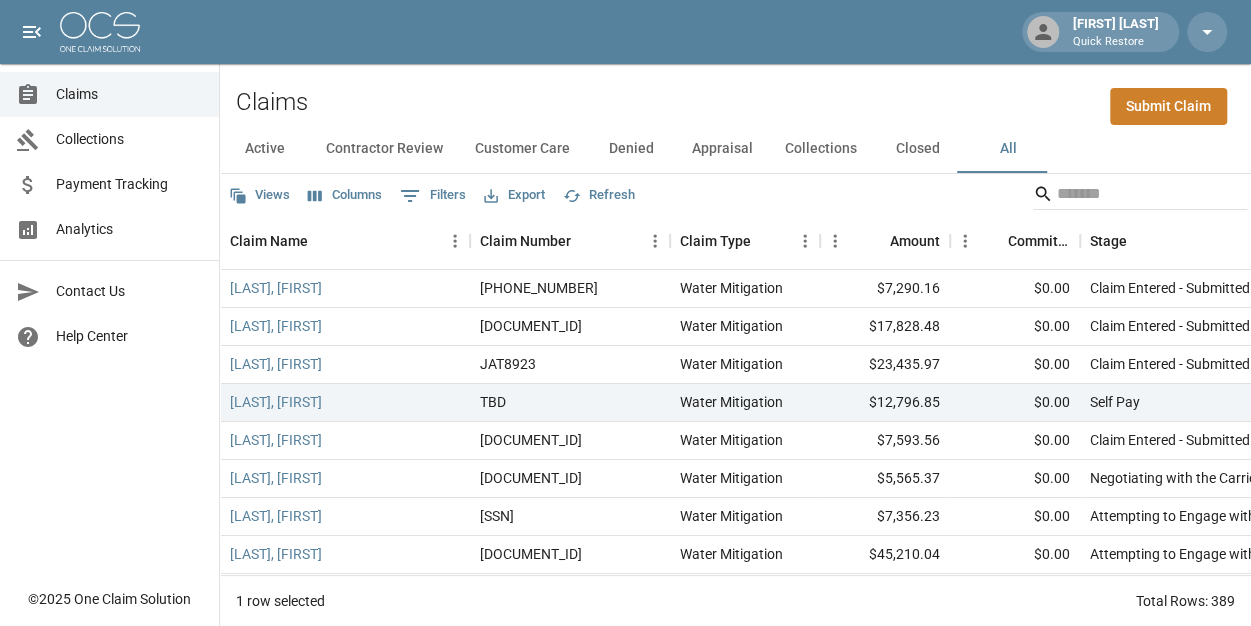 drag, startPoint x: 222, startPoint y: 412, endPoint x: 130, endPoint y: 474, distance: 110.94143 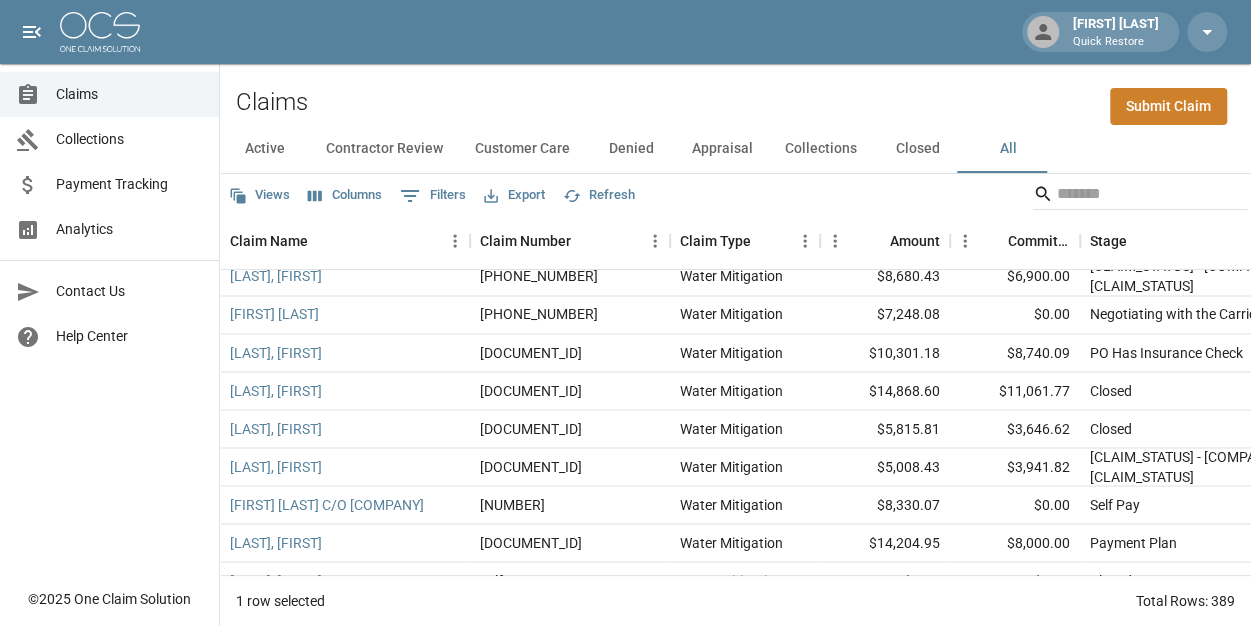 scroll, scrollTop: 1799, scrollLeft: 0, axis: vertical 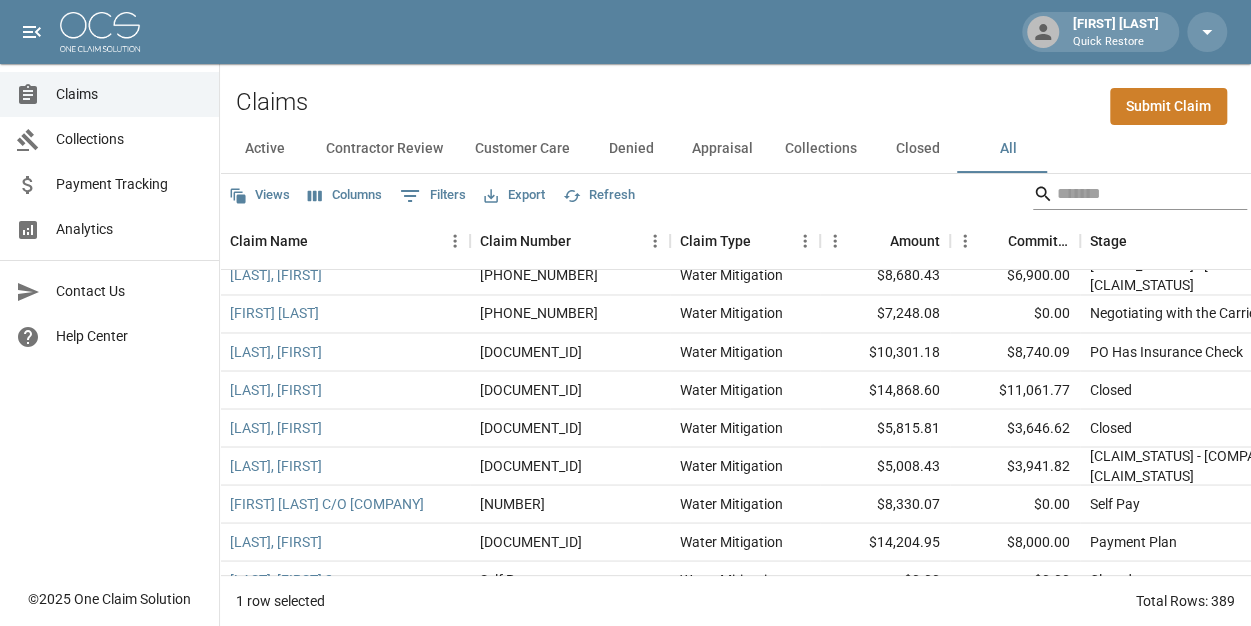 click at bounding box center (1137, 194) 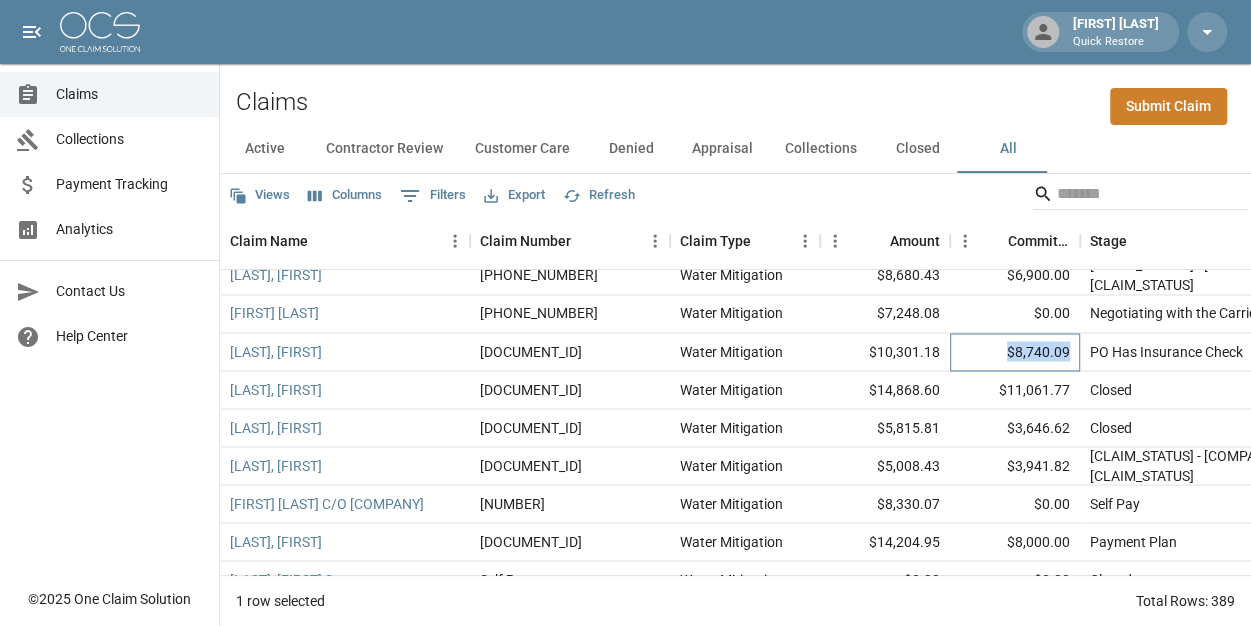 drag, startPoint x: 1009, startPoint y: 357, endPoint x: 1073, endPoint y: 348, distance: 64.629715 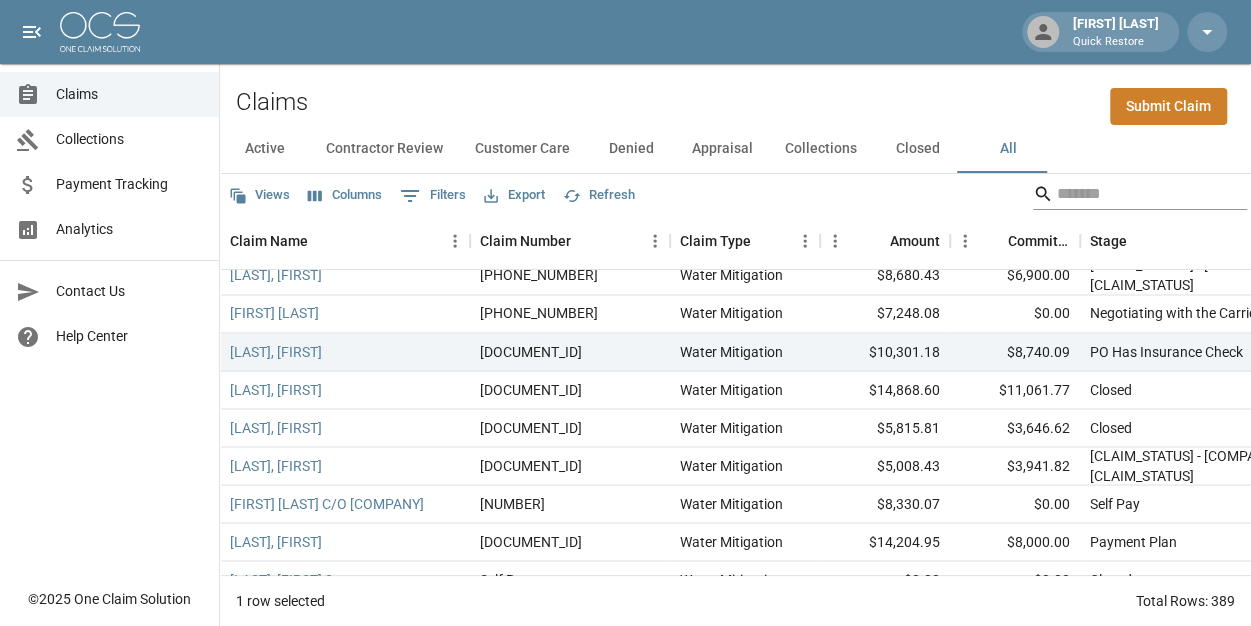 drag, startPoint x: 1073, startPoint y: 348, endPoint x: 1138, endPoint y: 193, distance: 168.07736 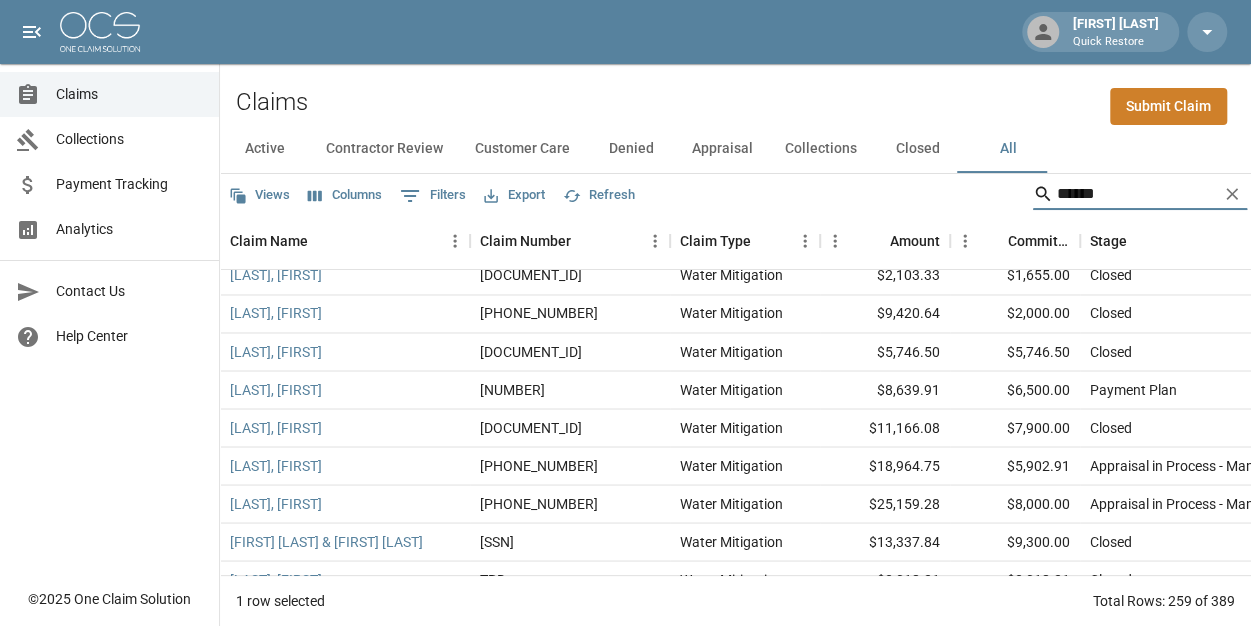 scroll, scrollTop: 0, scrollLeft: 0, axis: both 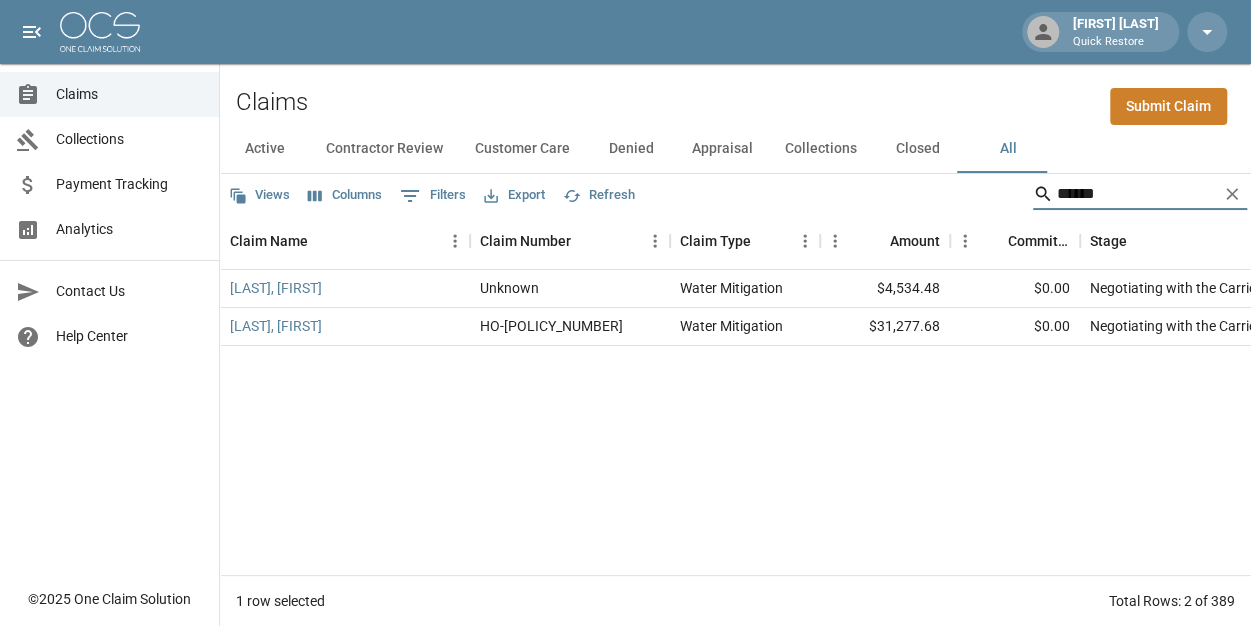 drag, startPoint x: 1112, startPoint y: 198, endPoint x: 780, endPoint y: 217, distance: 332.54324 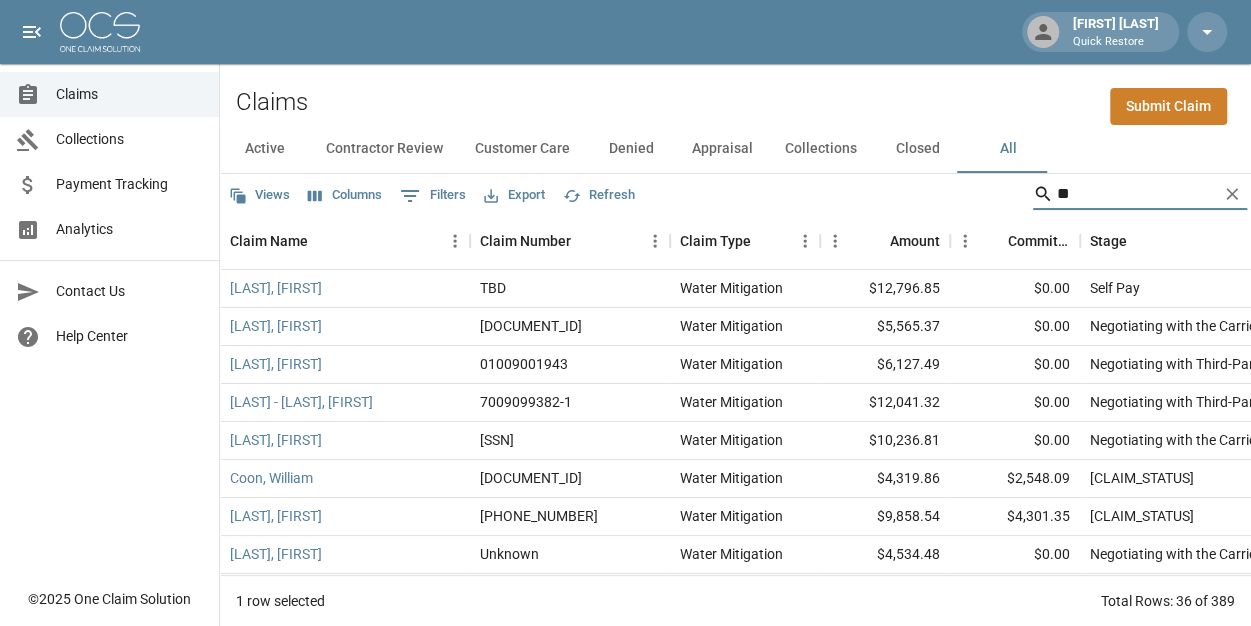 type on "*" 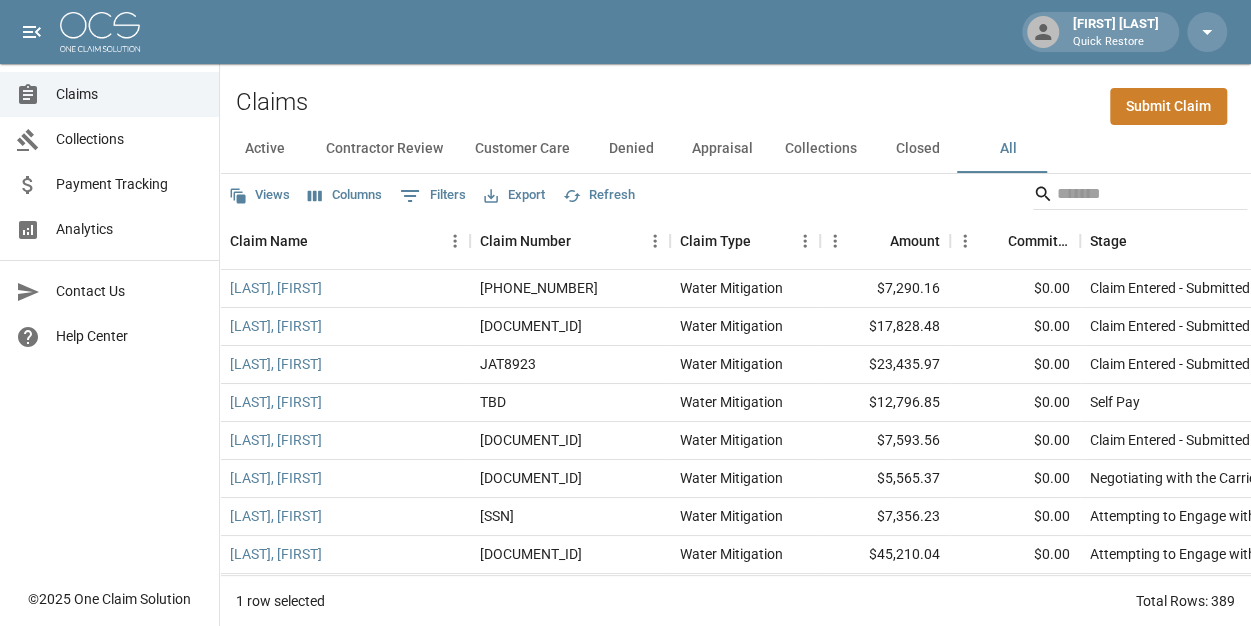 drag, startPoint x: 770, startPoint y: 217, endPoint x: 893, endPoint y: 111, distance: 162.37303 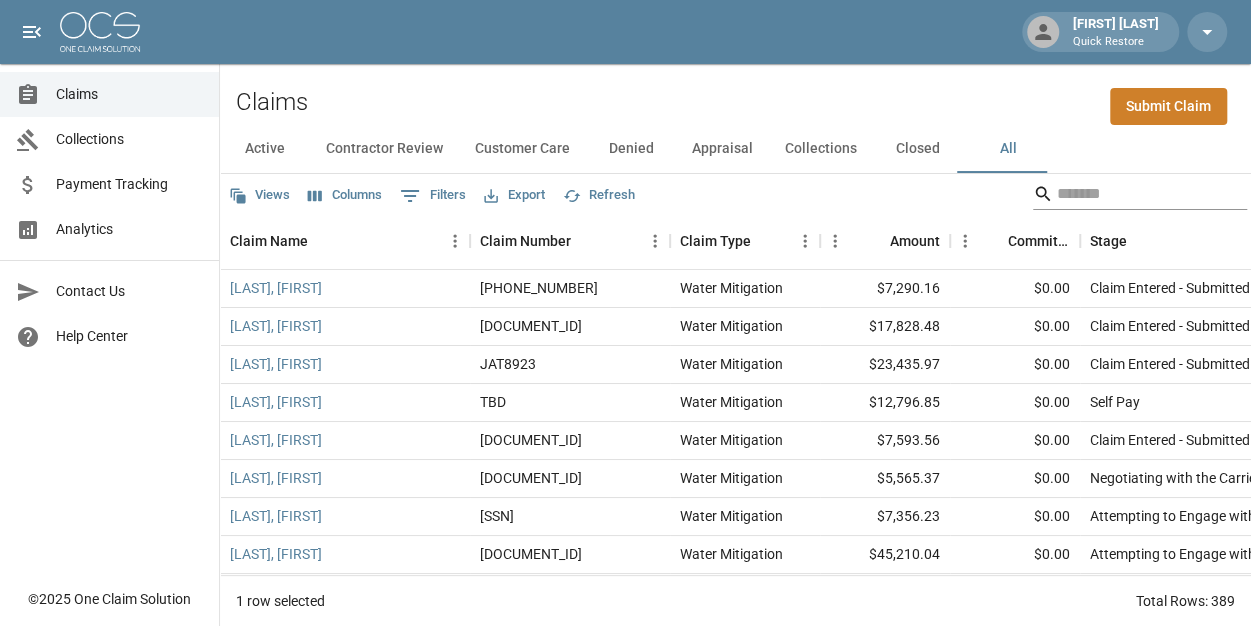 click at bounding box center [1137, 194] 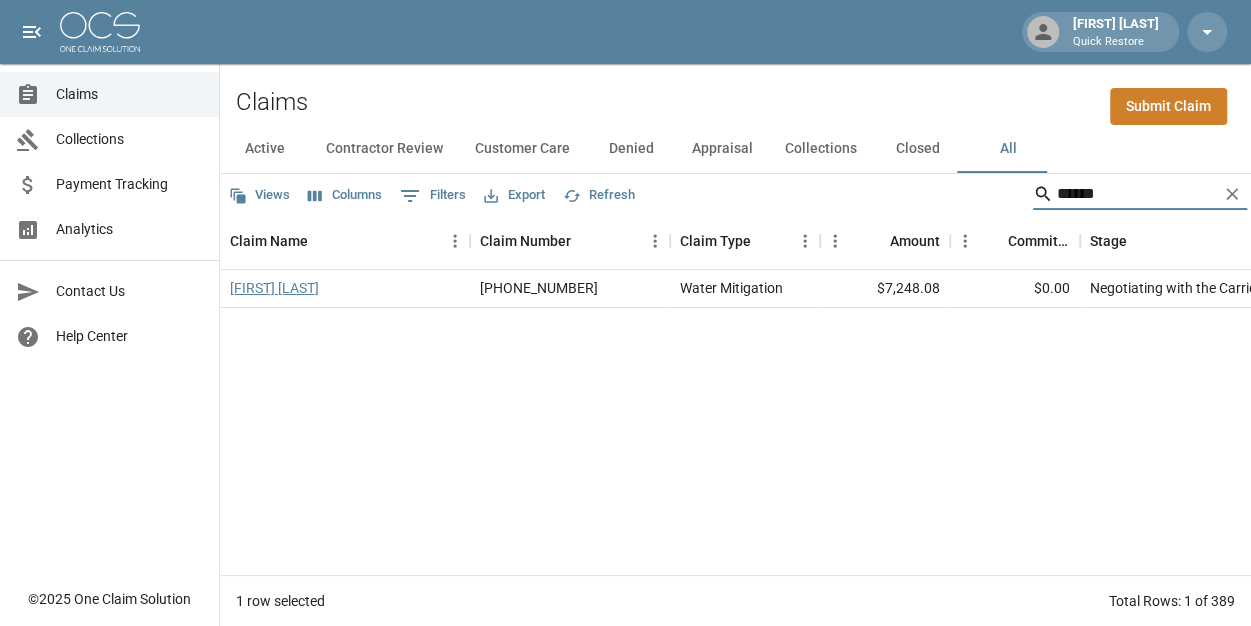 type on "******" 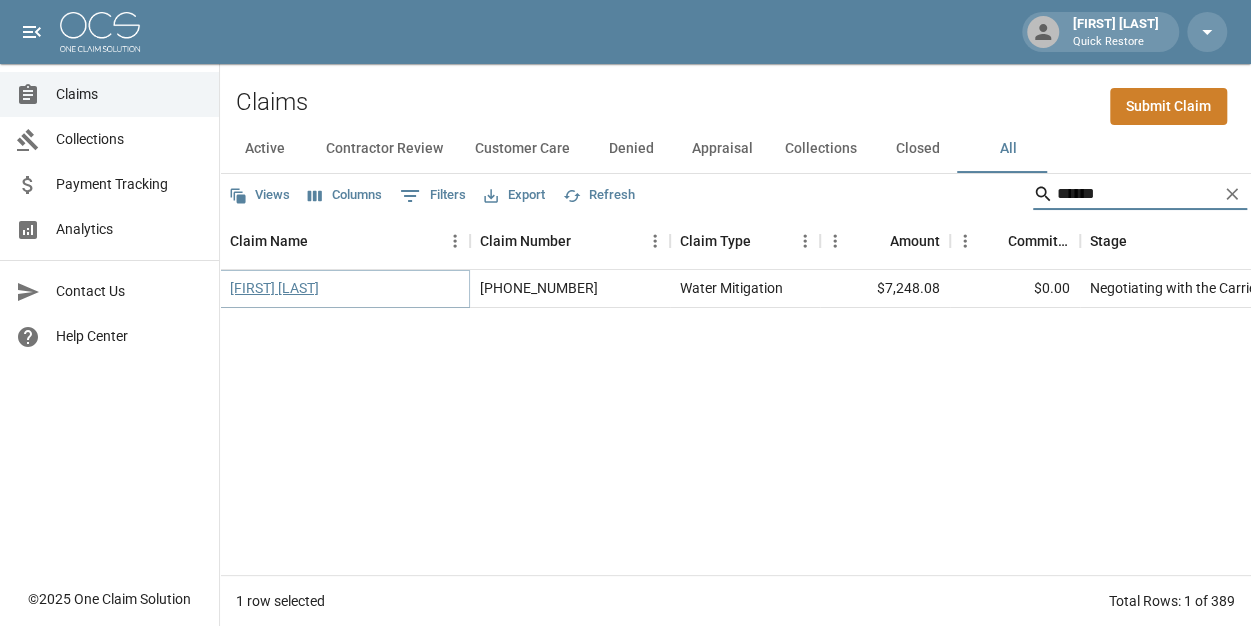 click on "[LAST], [FIRST]" at bounding box center (274, 288) 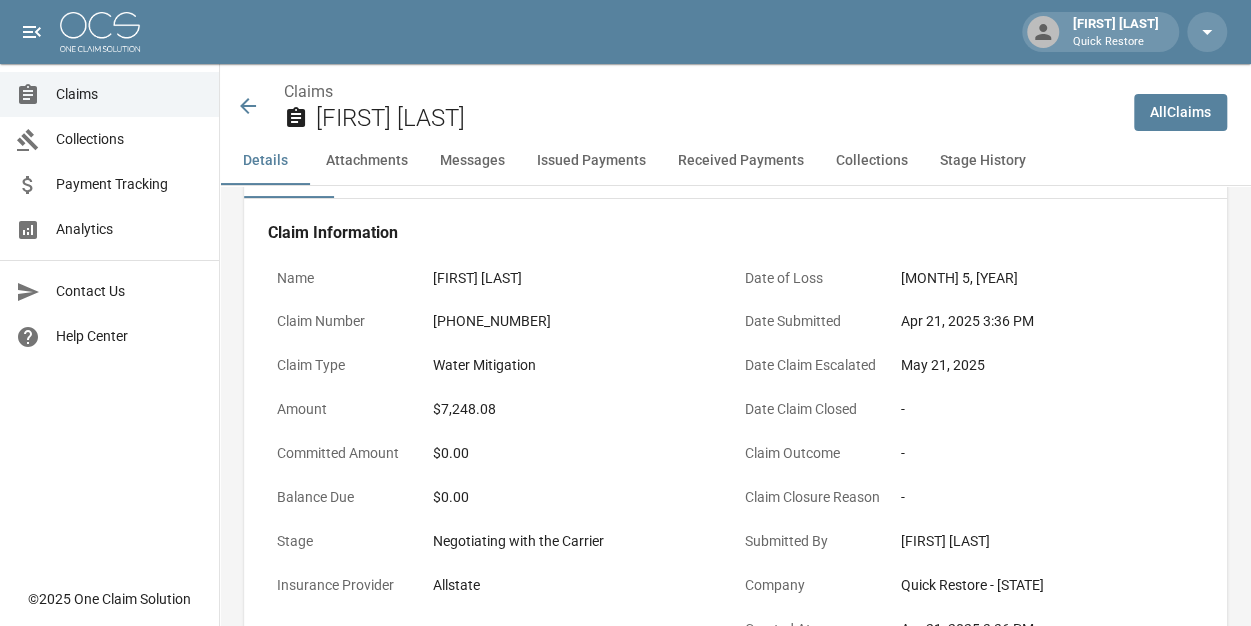 scroll, scrollTop: 0, scrollLeft: 0, axis: both 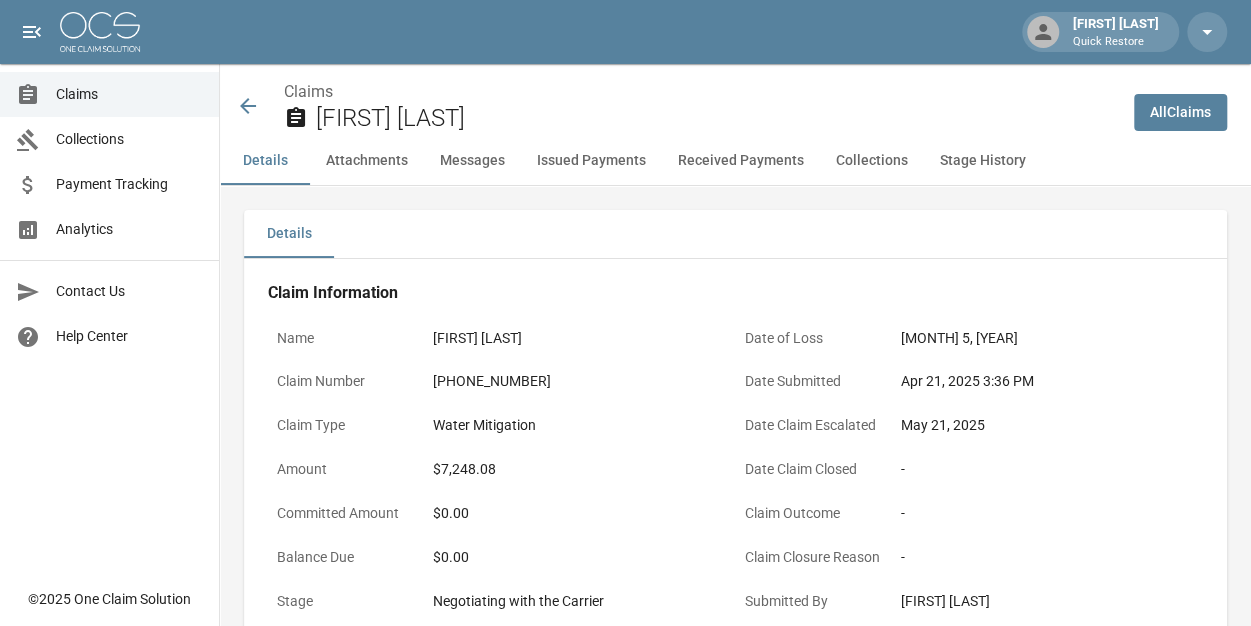 click 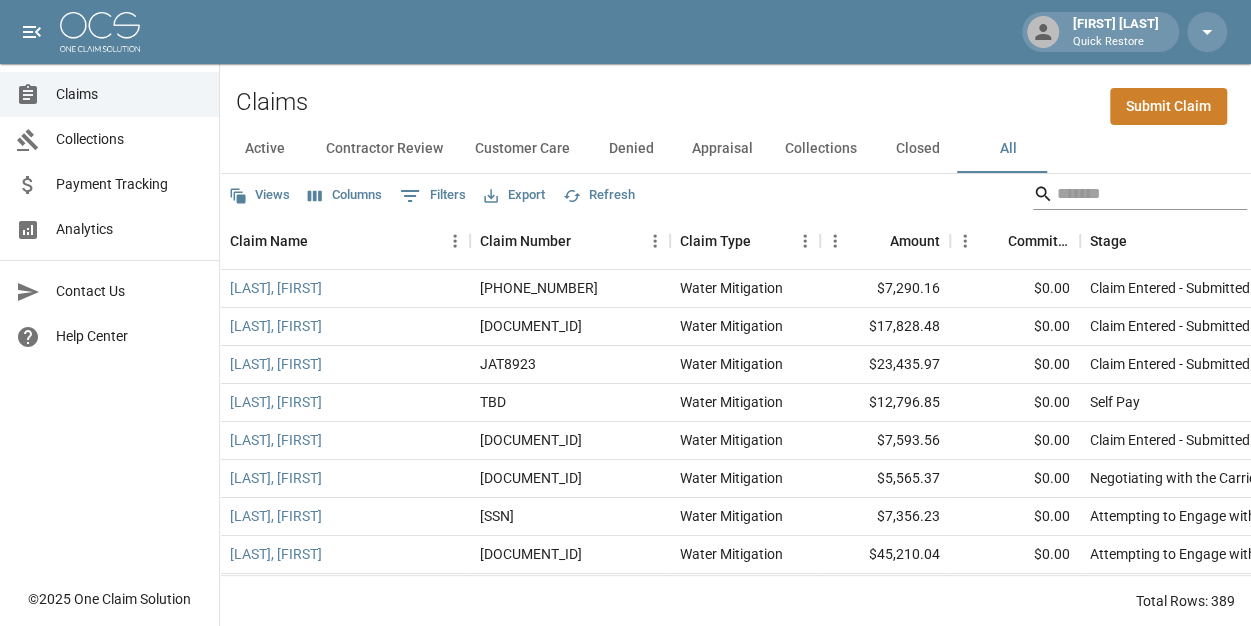 click at bounding box center (1137, 194) 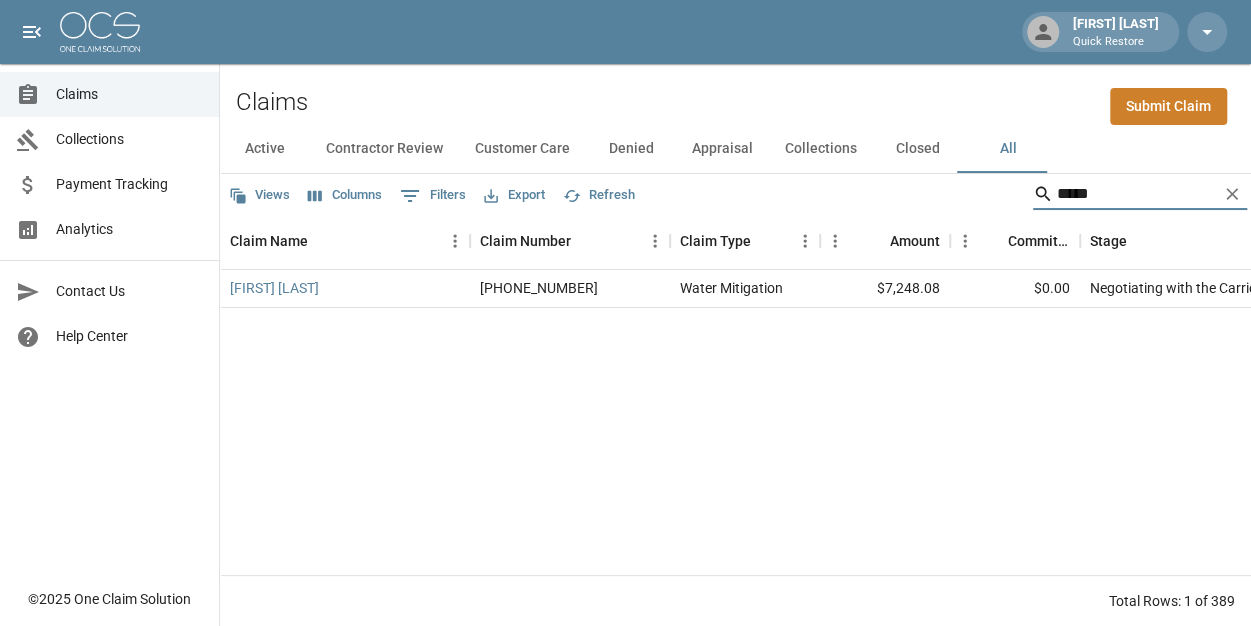 type on "*****" 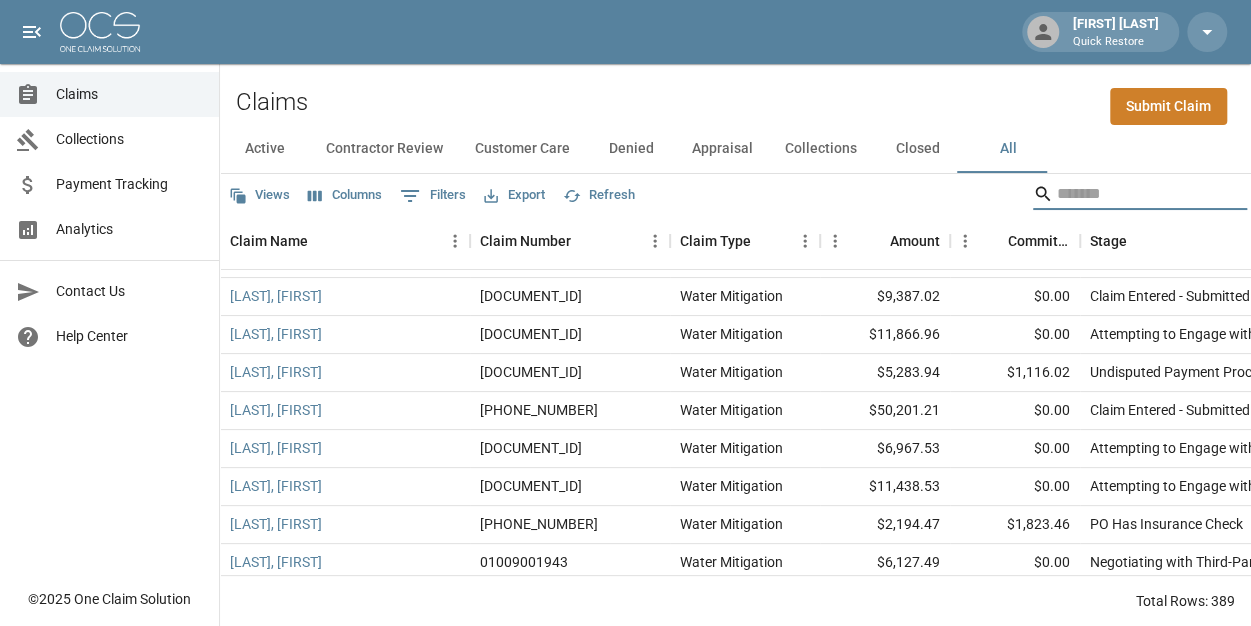 scroll, scrollTop: 297, scrollLeft: 0, axis: vertical 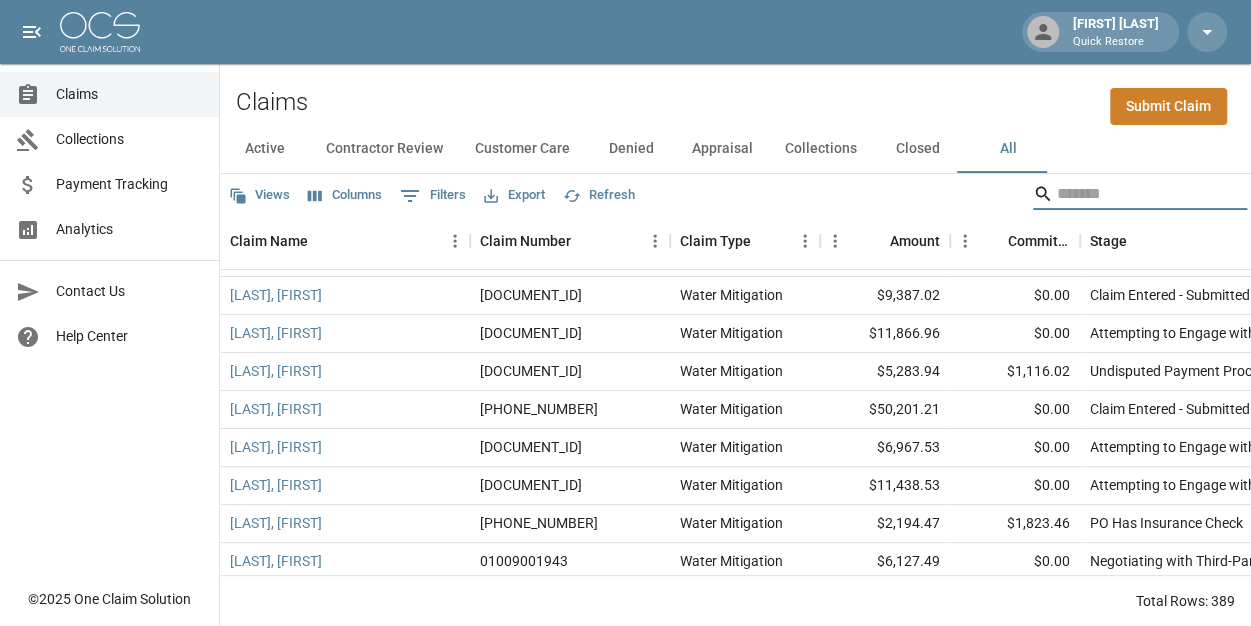 type 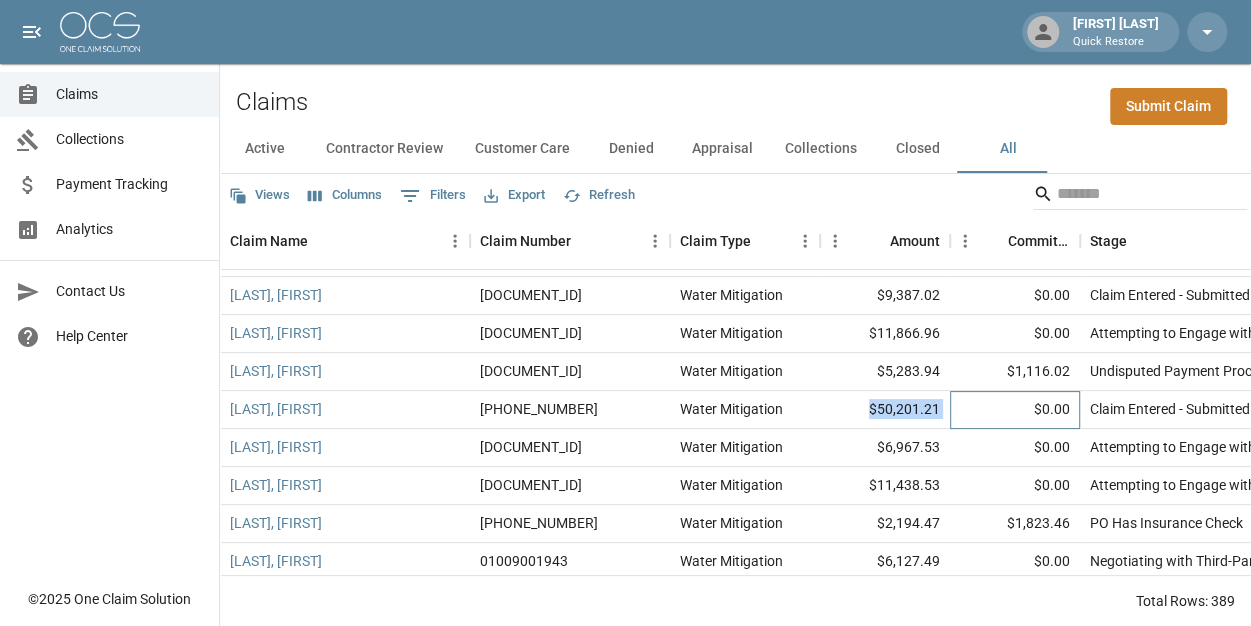 drag, startPoint x: 968, startPoint y: 413, endPoint x: 846, endPoint y: 407, distance: 122.14745 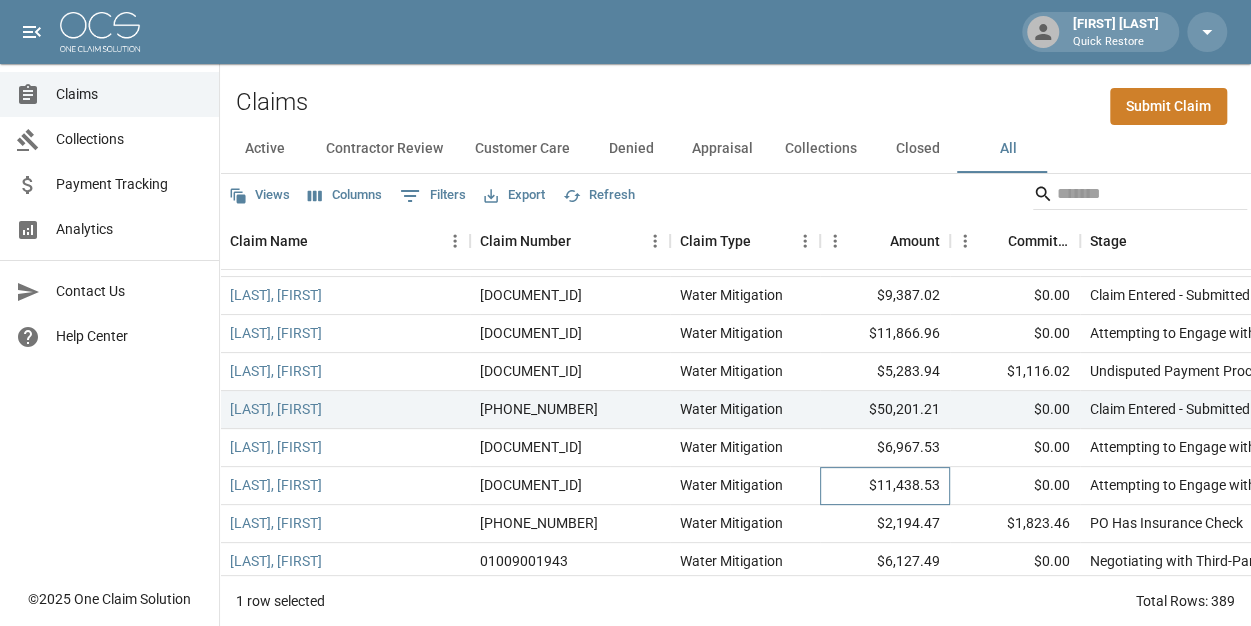 drag, startPoint x: 846, startPoint y: 408, endPoint x: 858, endPoint y: 493, distance: 85.84288 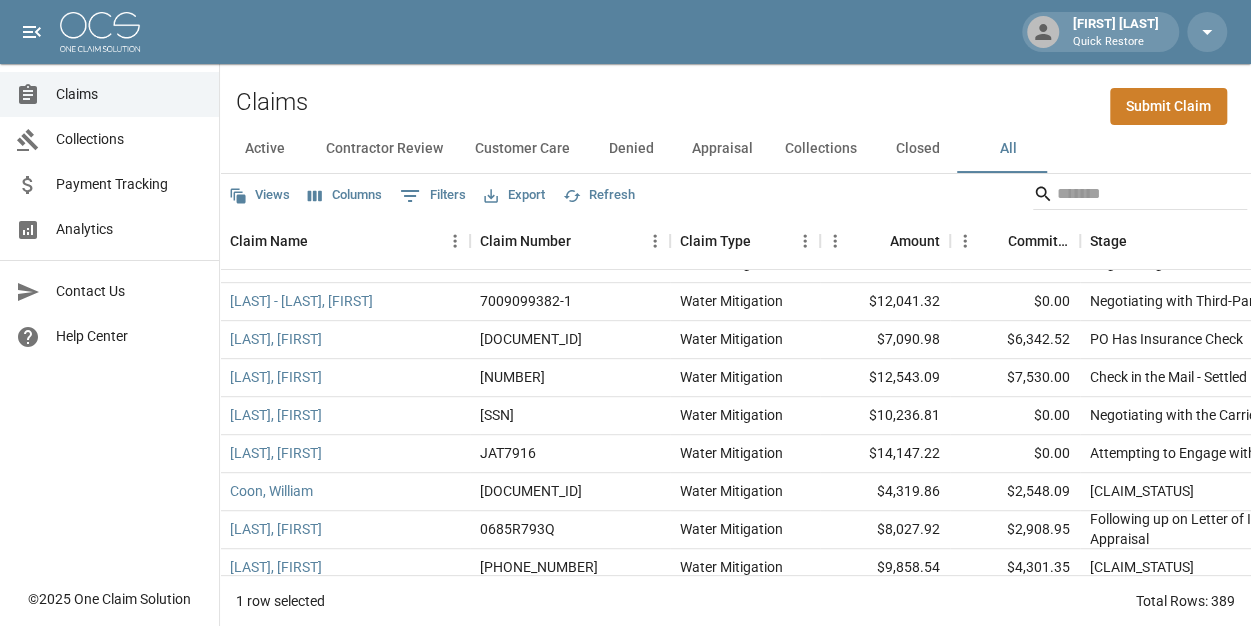 scroll, scrollTop: 596, scrollLeft: 0, axis: vertical 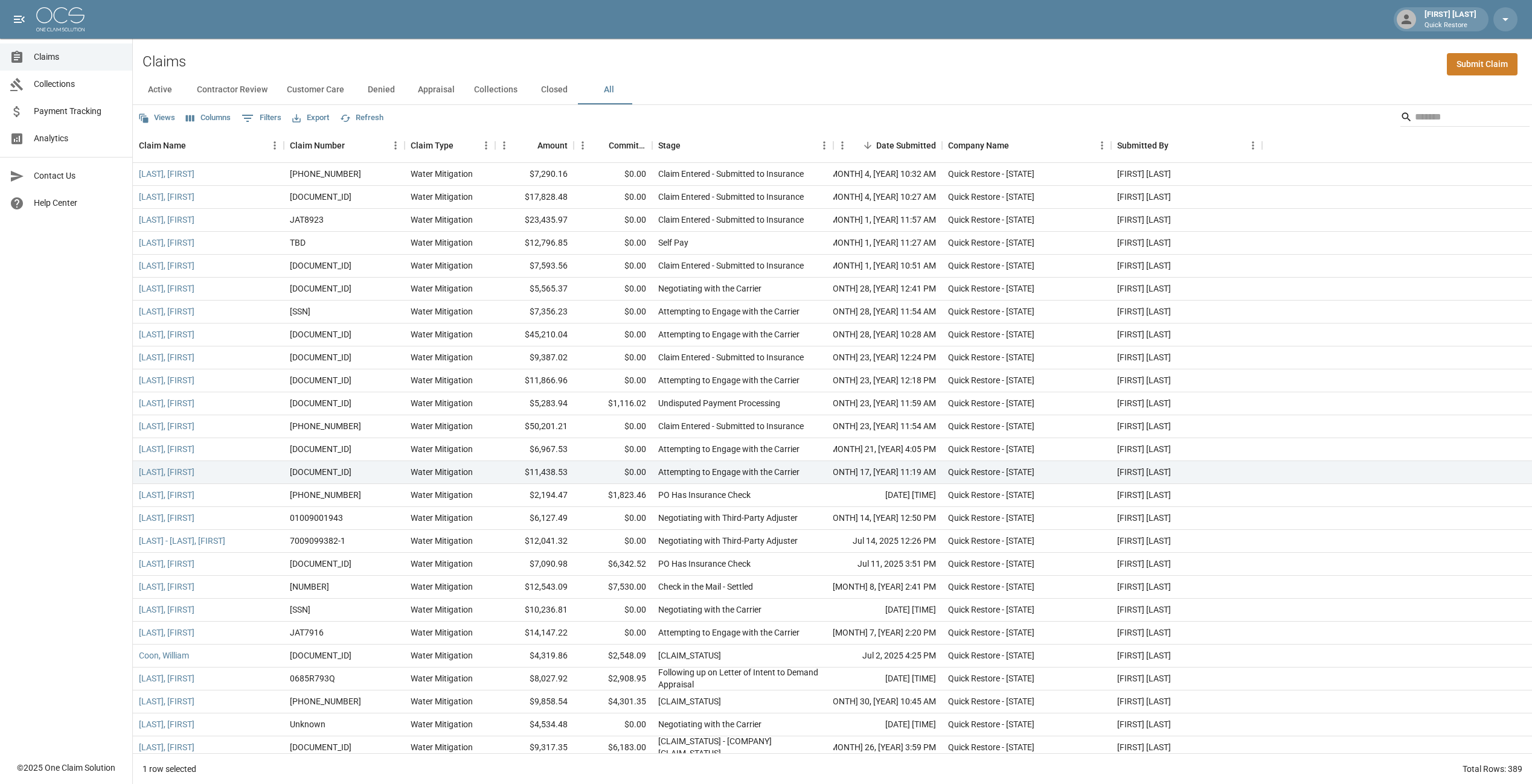 click at bounding box center [1463, 117] 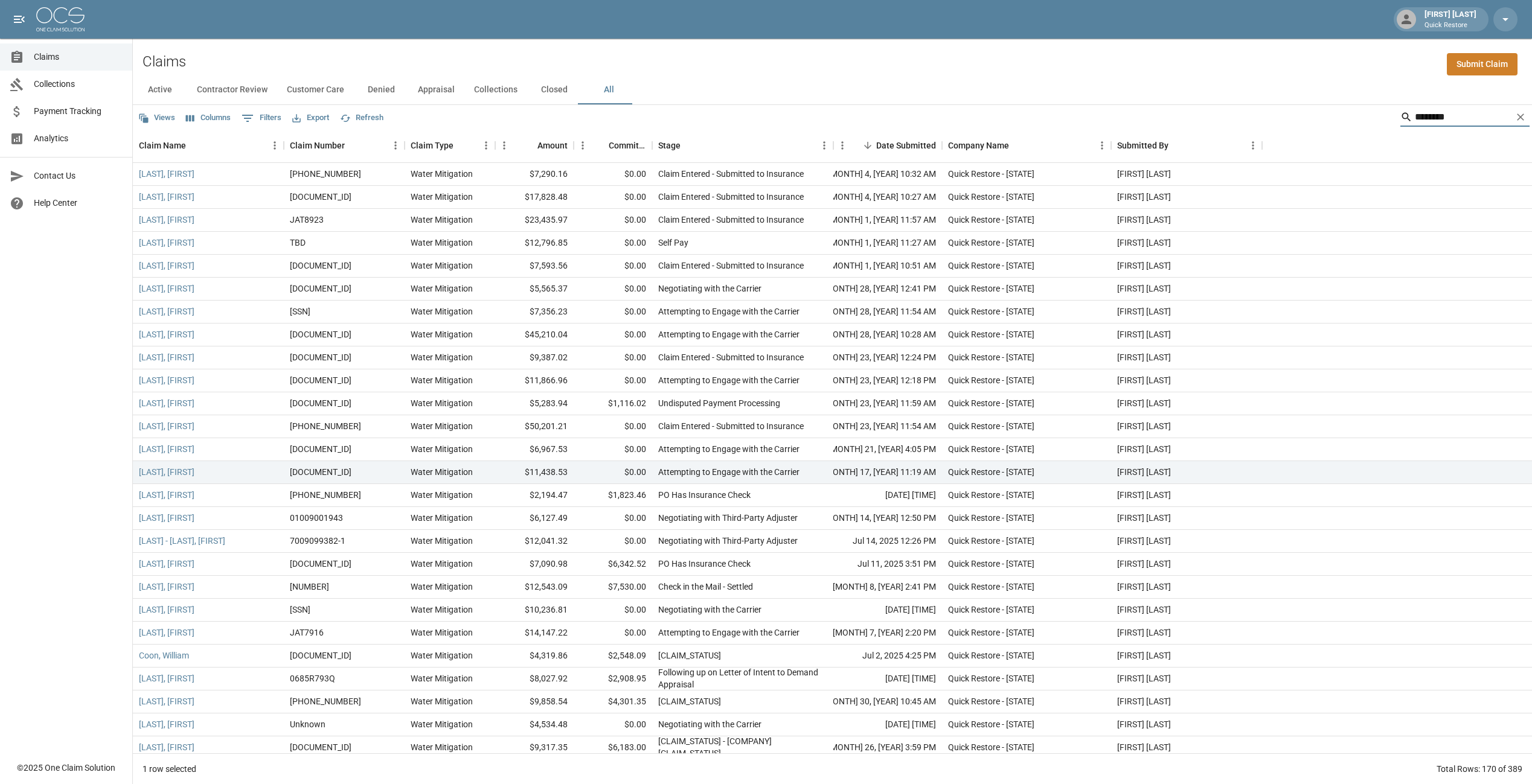 type on "********" 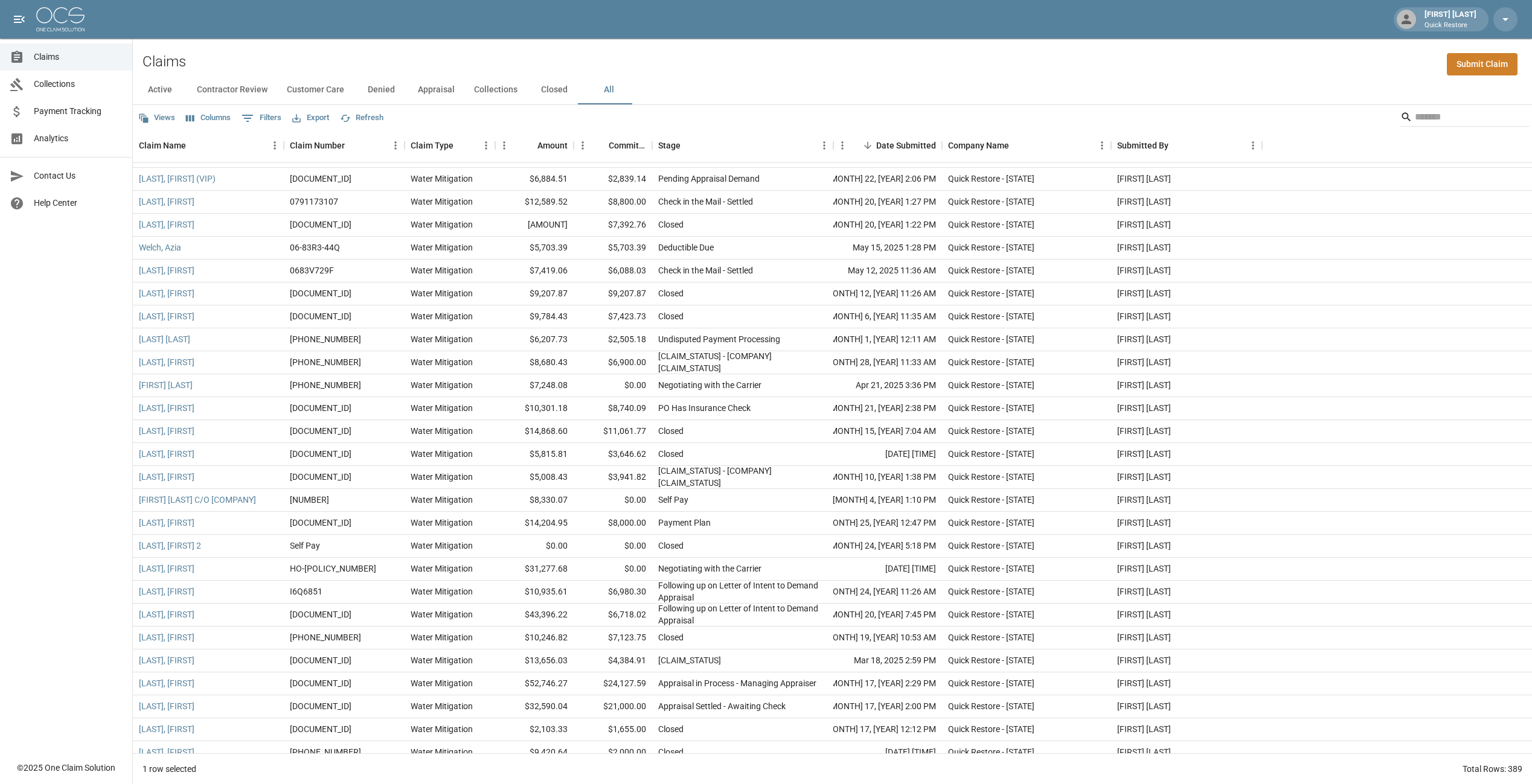 scroll, scrollTop: 889, scrollLeft: 0, axis: vertical 